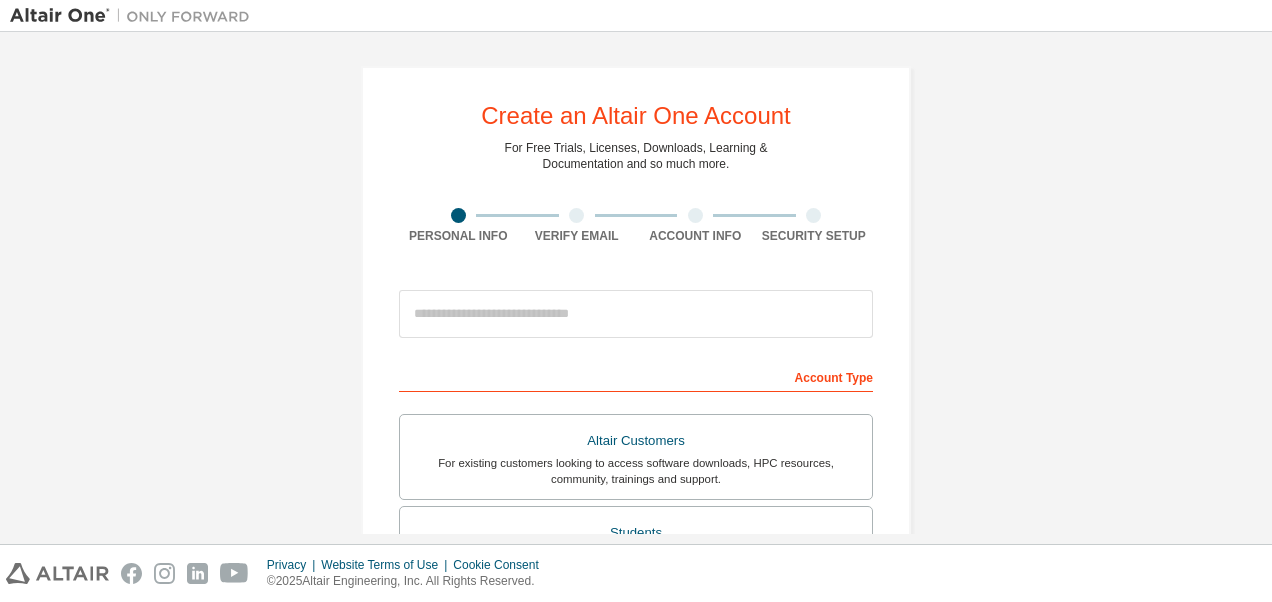 scroll, scrollTop: 0, scrollLeft: 0, axis: both 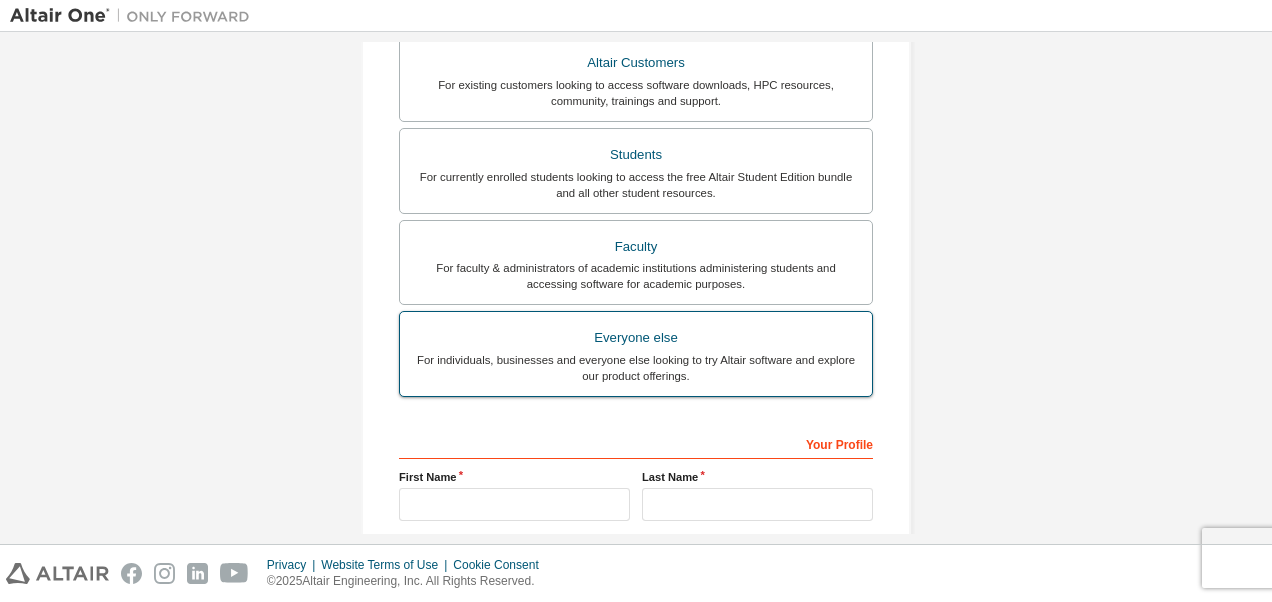 click on "Everyone else" at bounding box center (636, 338) 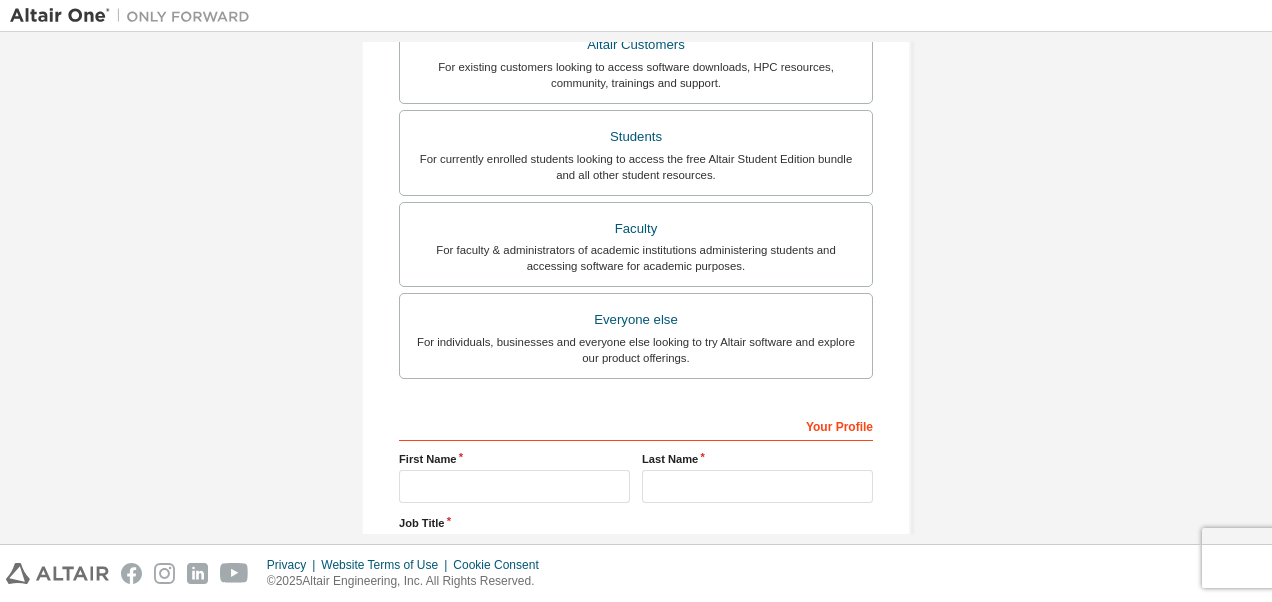 scroll, scrollTop: 392, scrollLeft: 0, axis: vertical 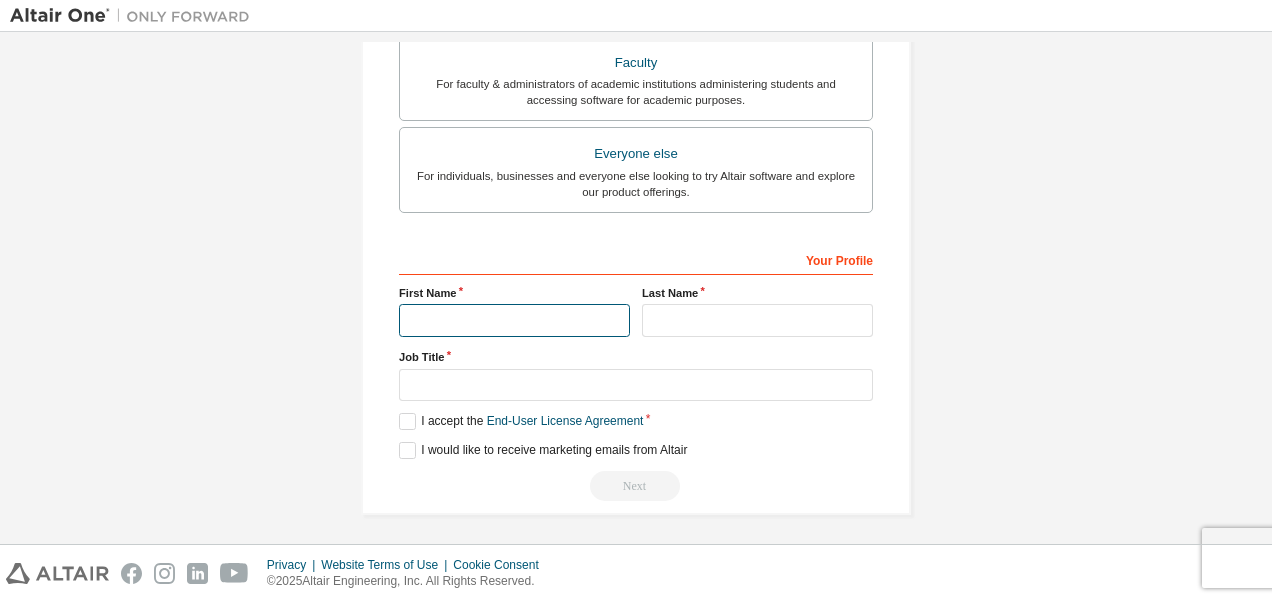 click at bounding box center (514, 320) 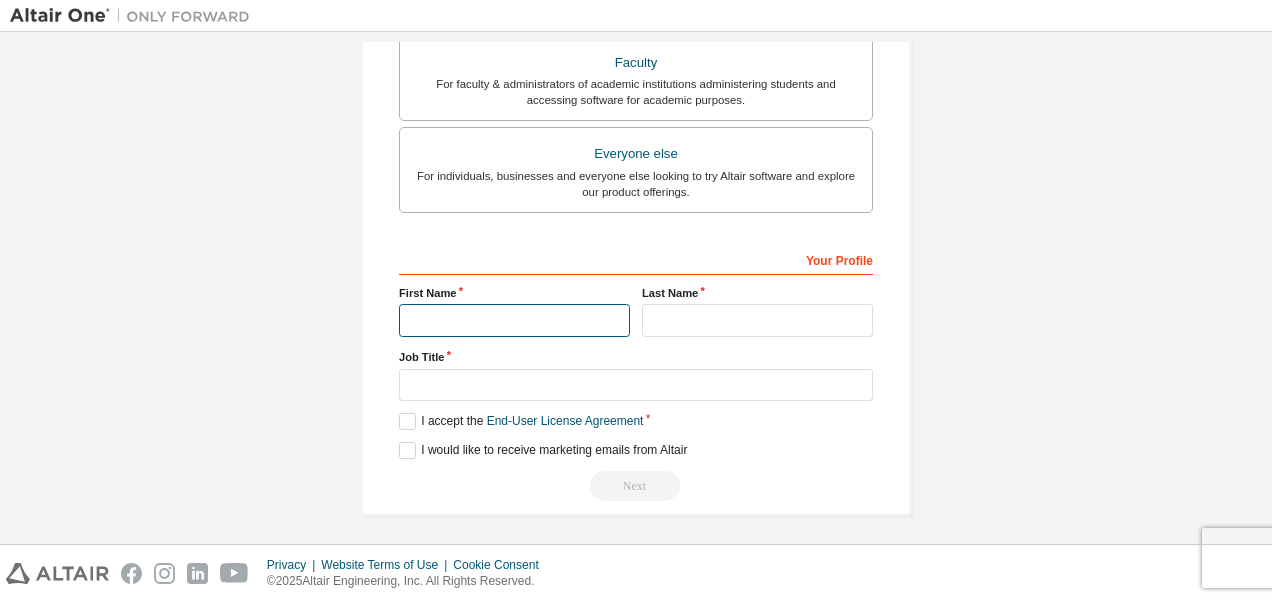 type on "*****" 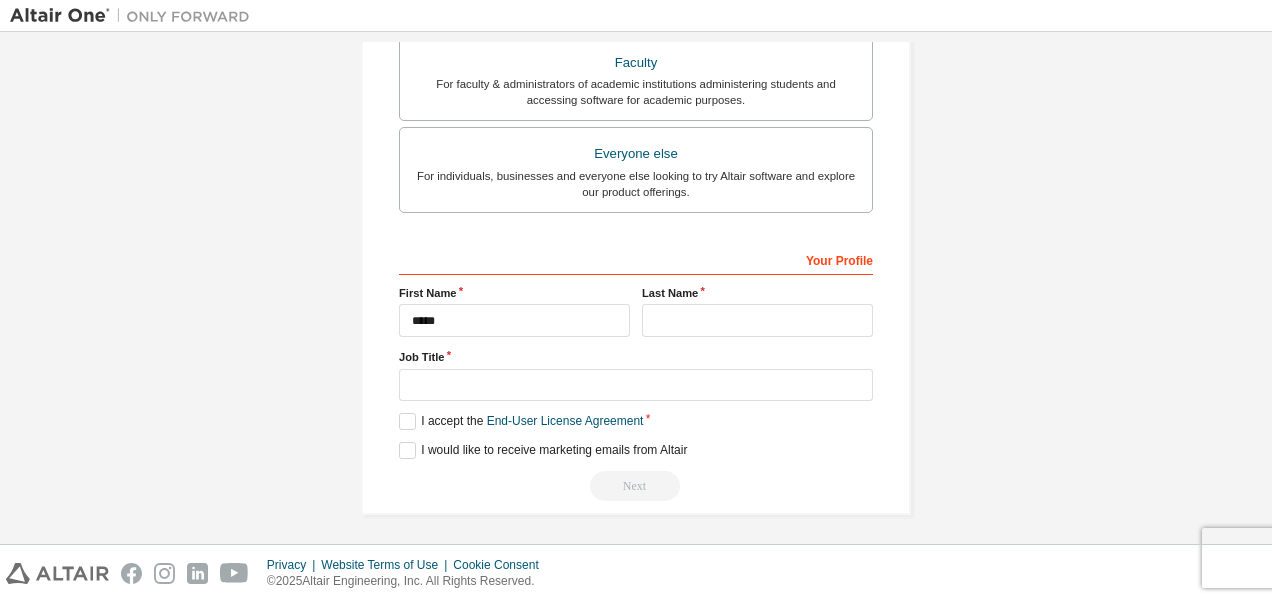 type on "**********" 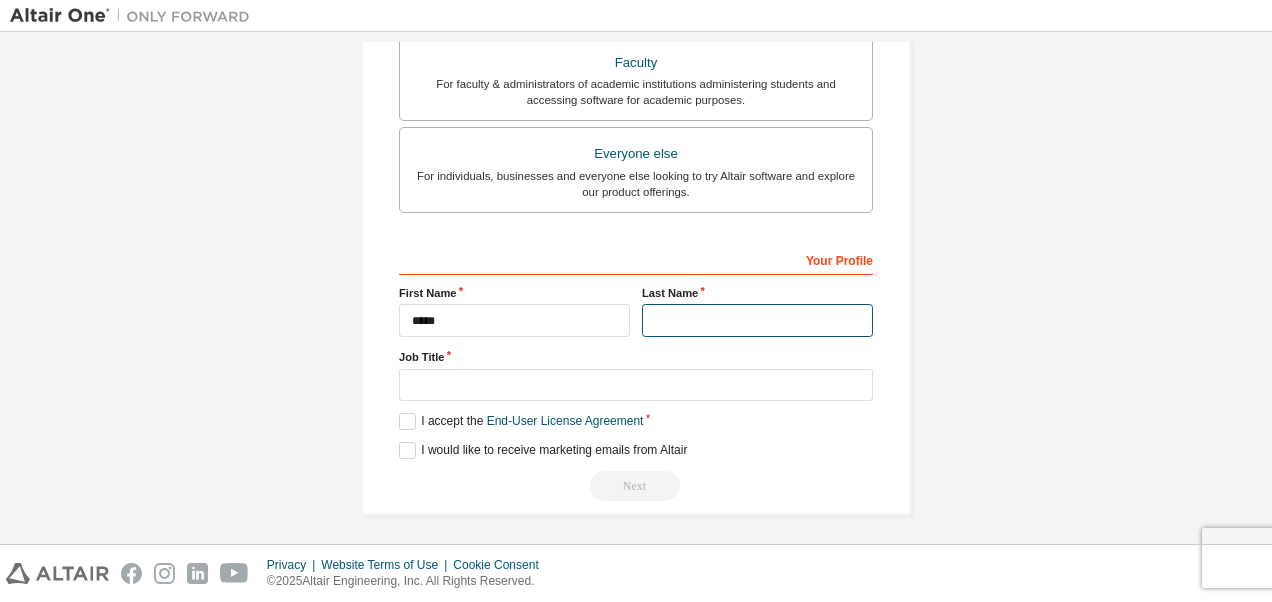 type on "****" 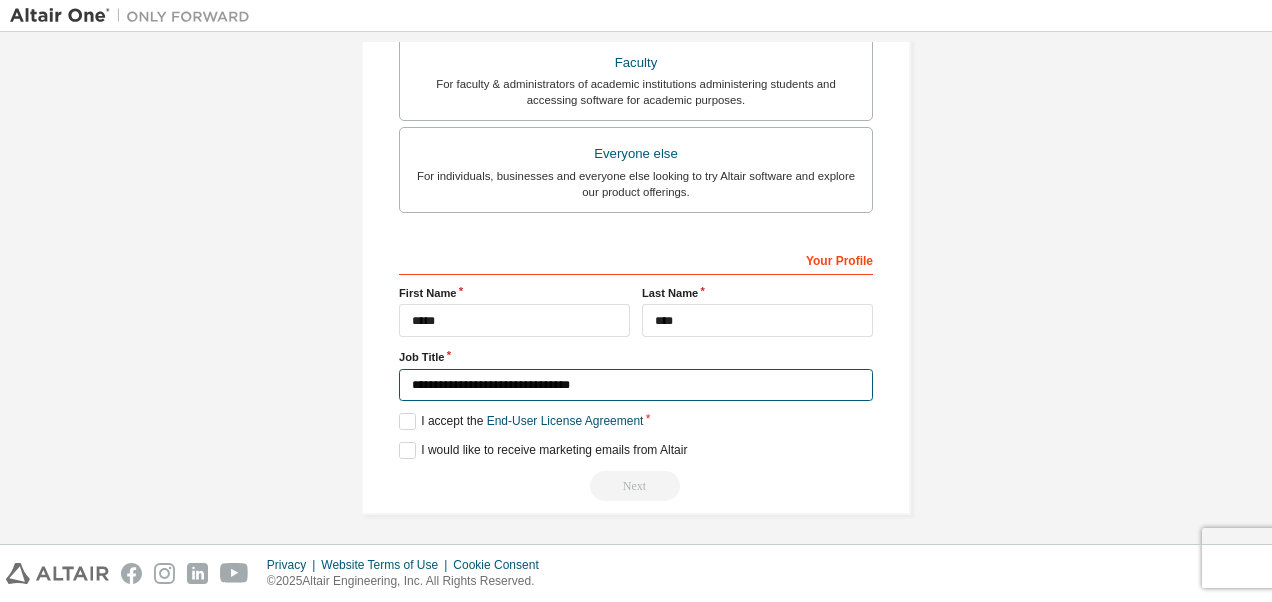 drag, startPoint x: 590, startPoint y: 378, endPoint x: 403, endPoint y: 384, distance: 187.09624 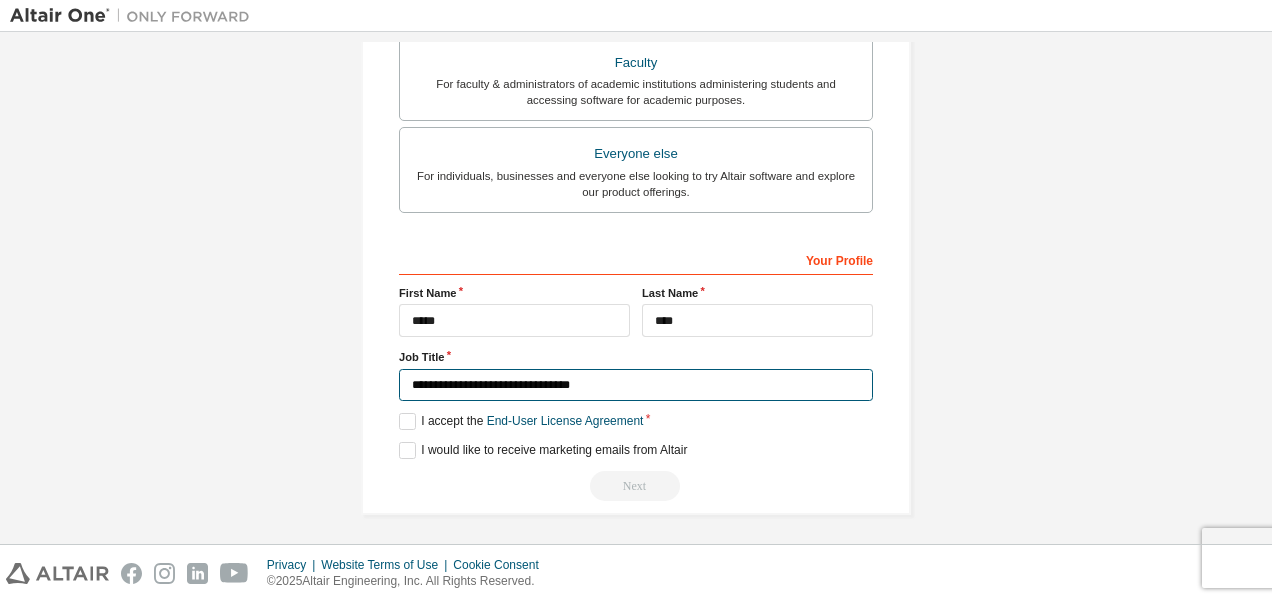 click on "**********" at bounding box center (636, 385) 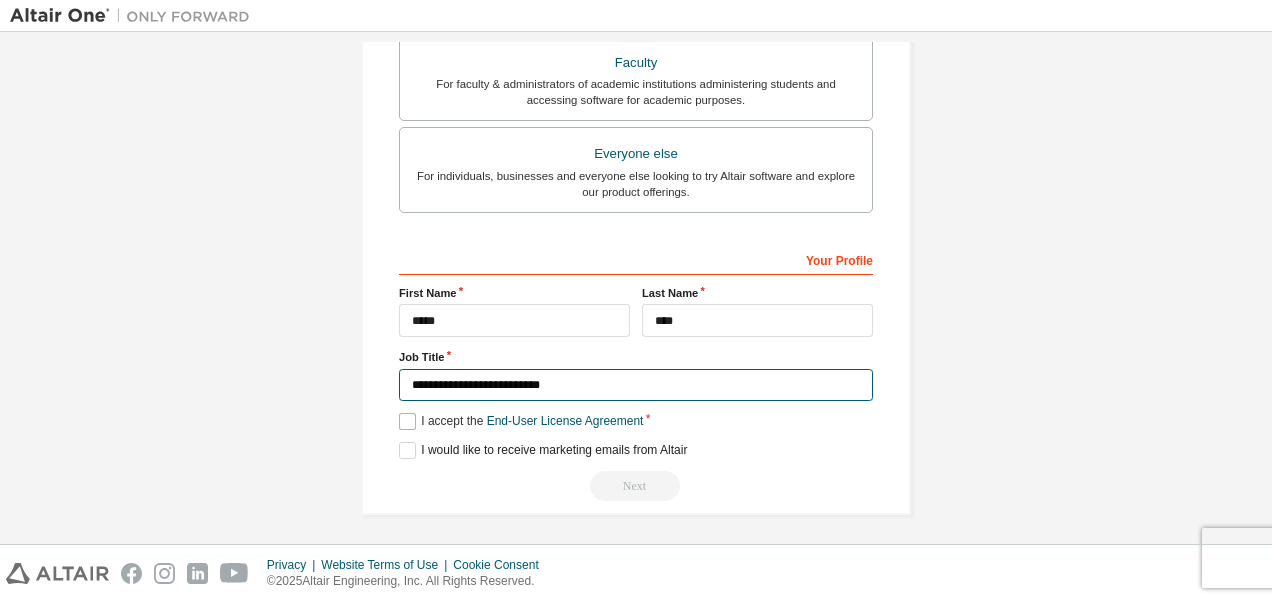 type on "**********" 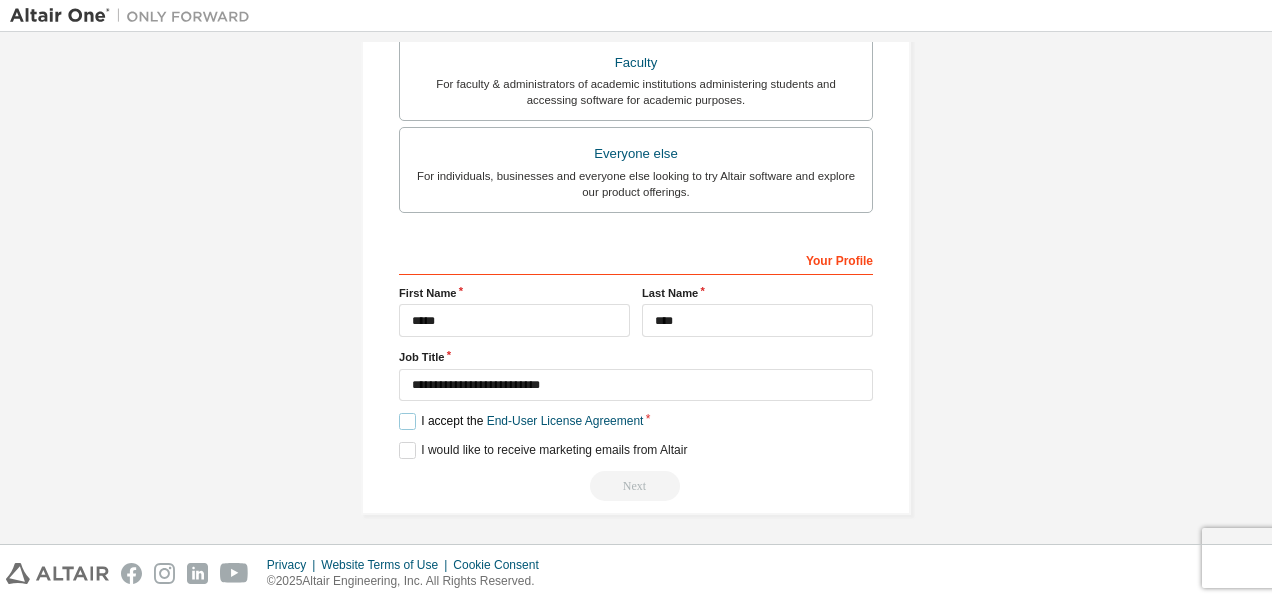 click on "I accept the    End-User License Agreement" at bounding box center [521, 421] 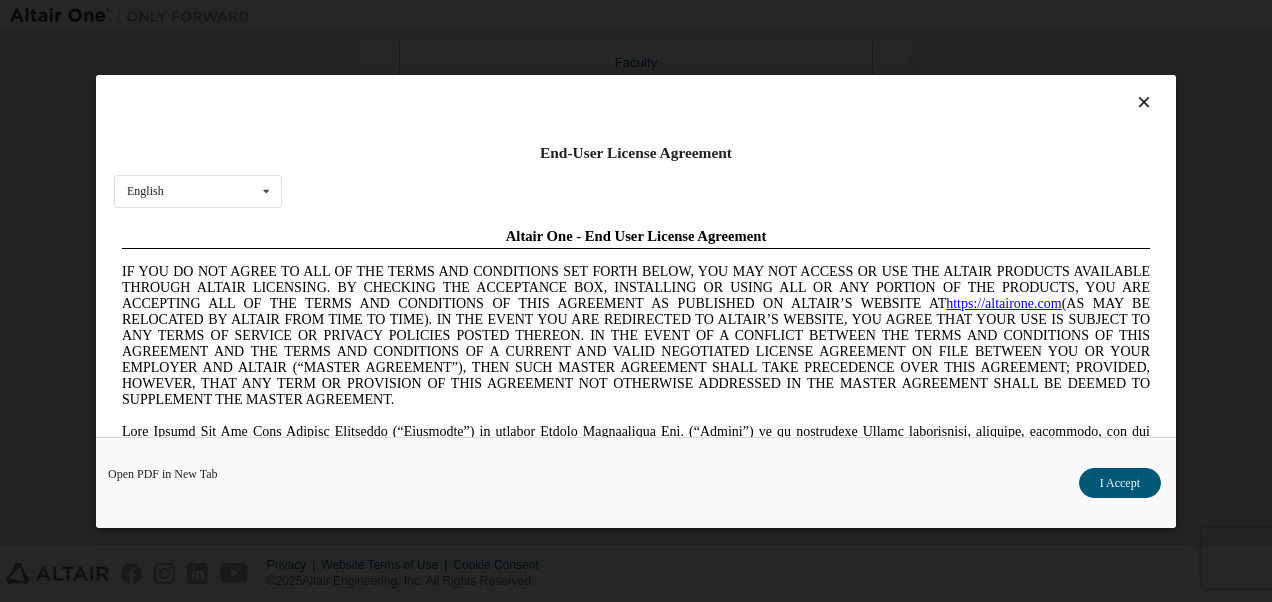scroll, scrollTop: 0, scrollLeft: 0, axis: both 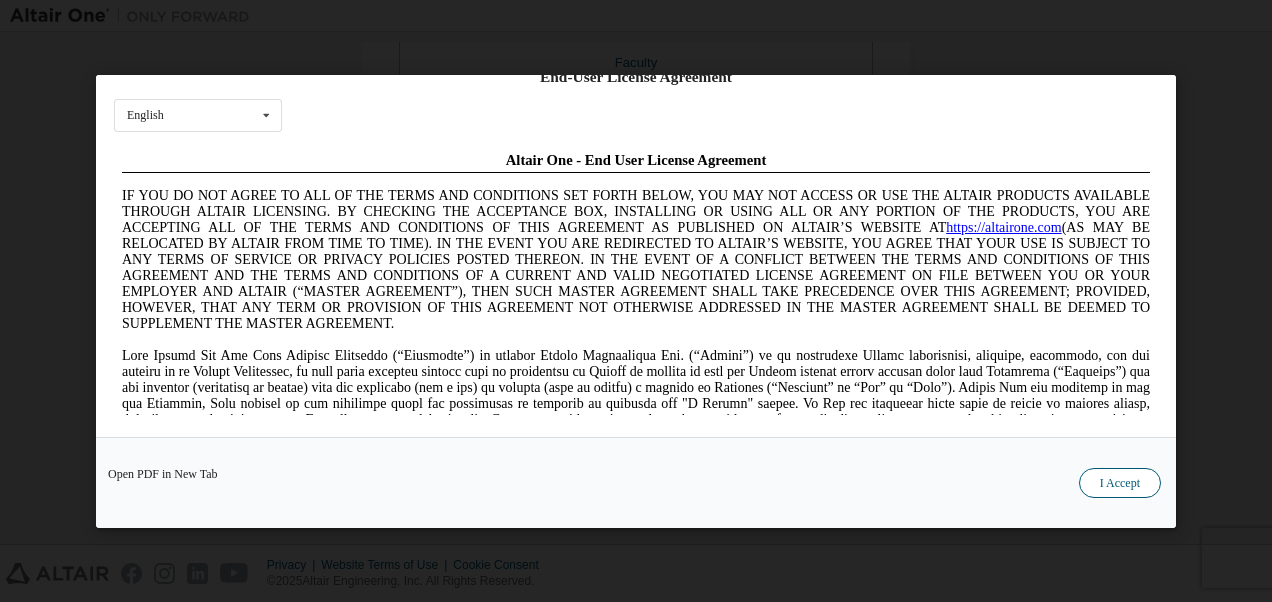 click on "I Accept" at bounding box center (1120, 482) 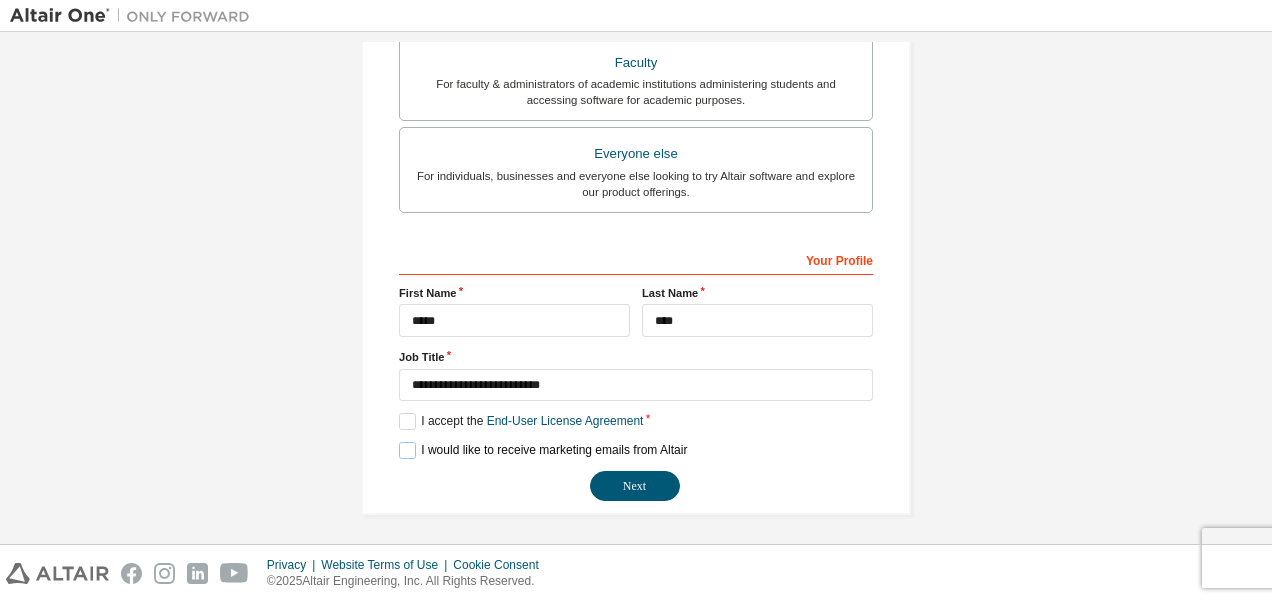 click on "I would like to receive marketing emails from Altair" at bounding box center [543, 450] 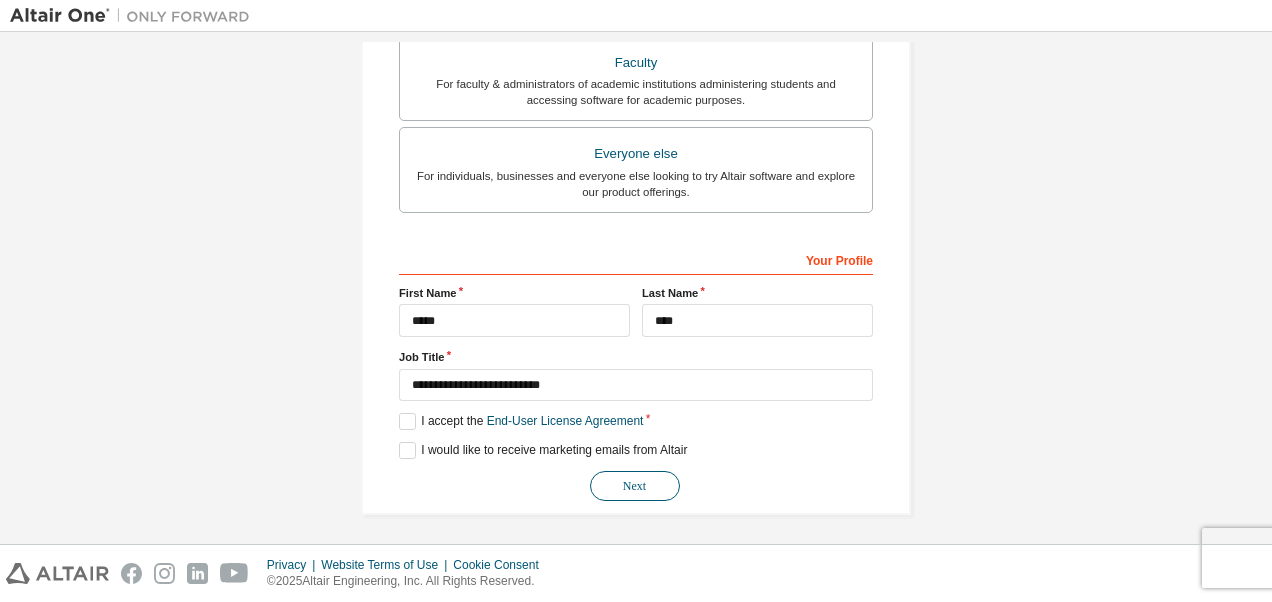 click on "Next" at bounding box center (635, 486) 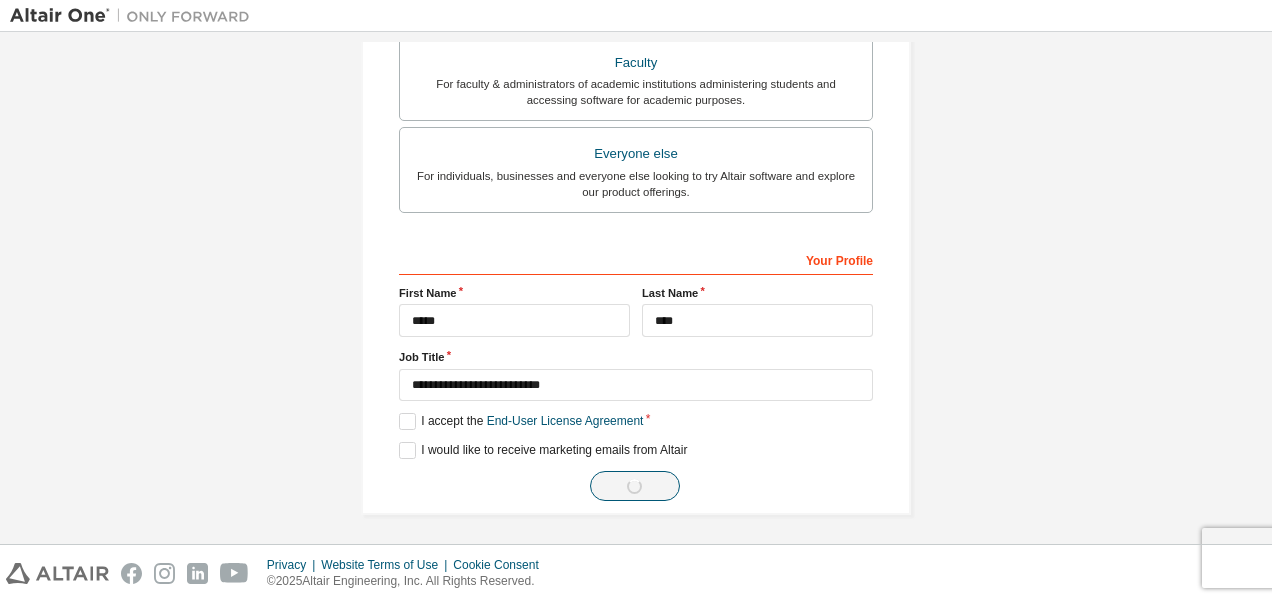 scroll, scrollTop: 0, scrollLeft: 0, axis: both 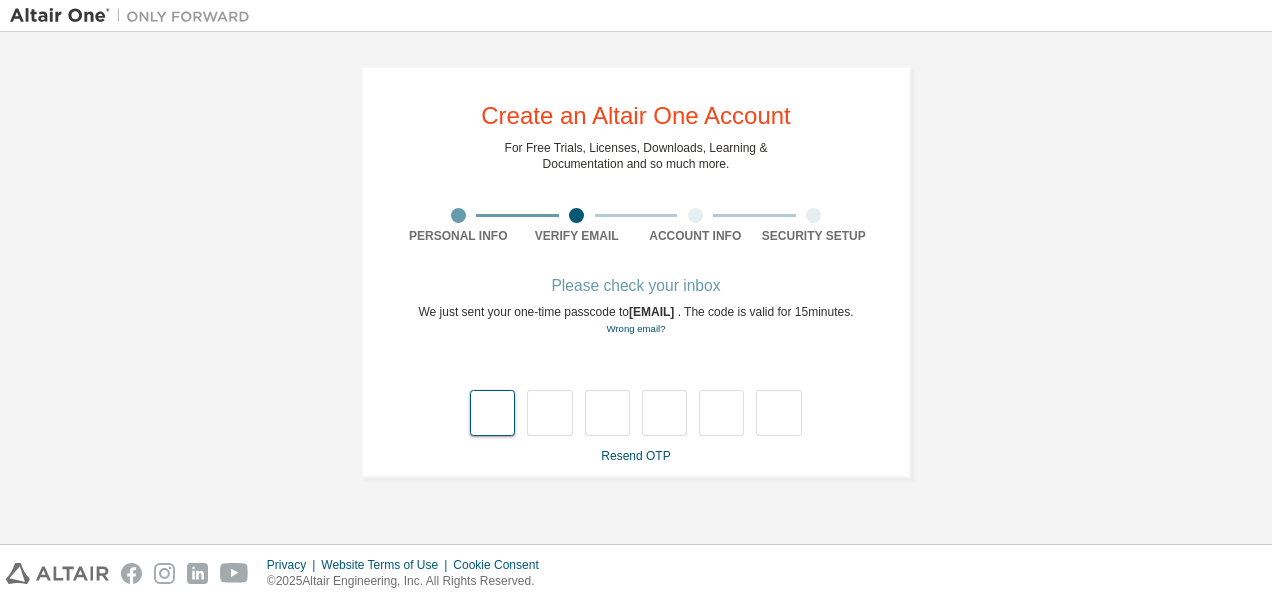 type on "*" 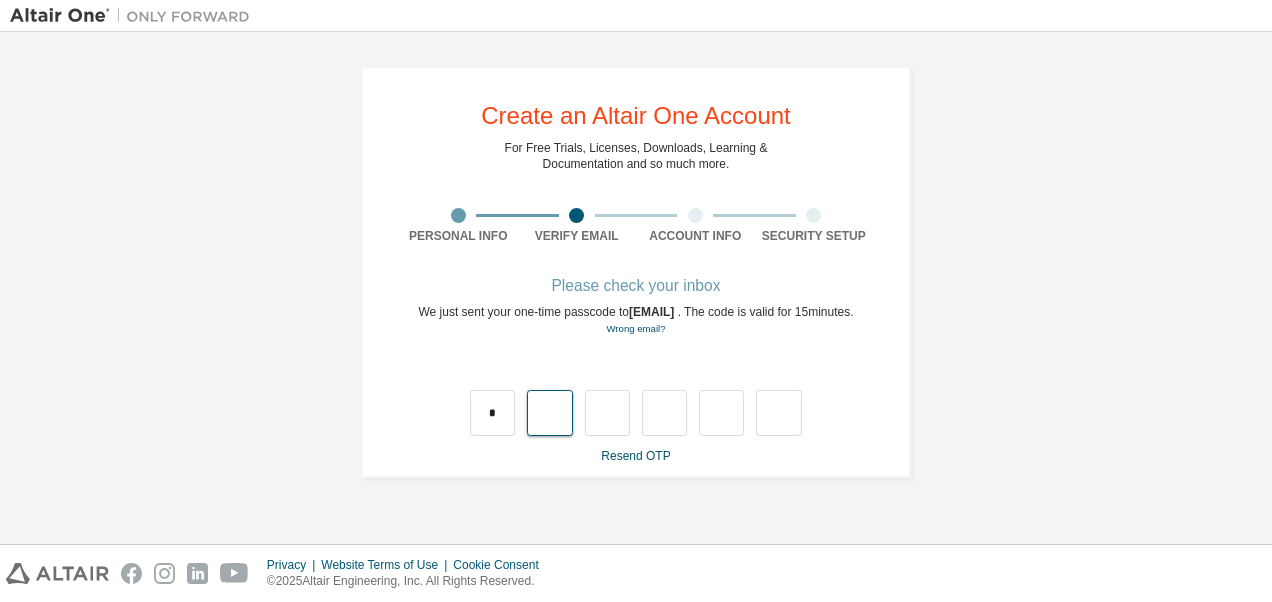 type on "*" 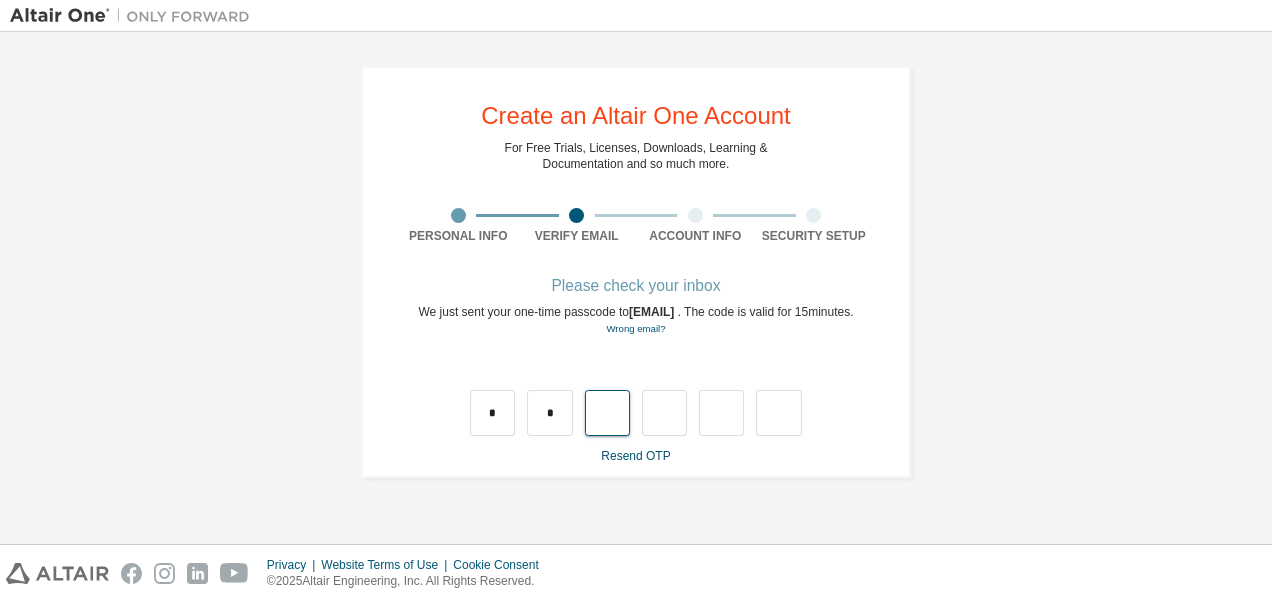 type on "*" 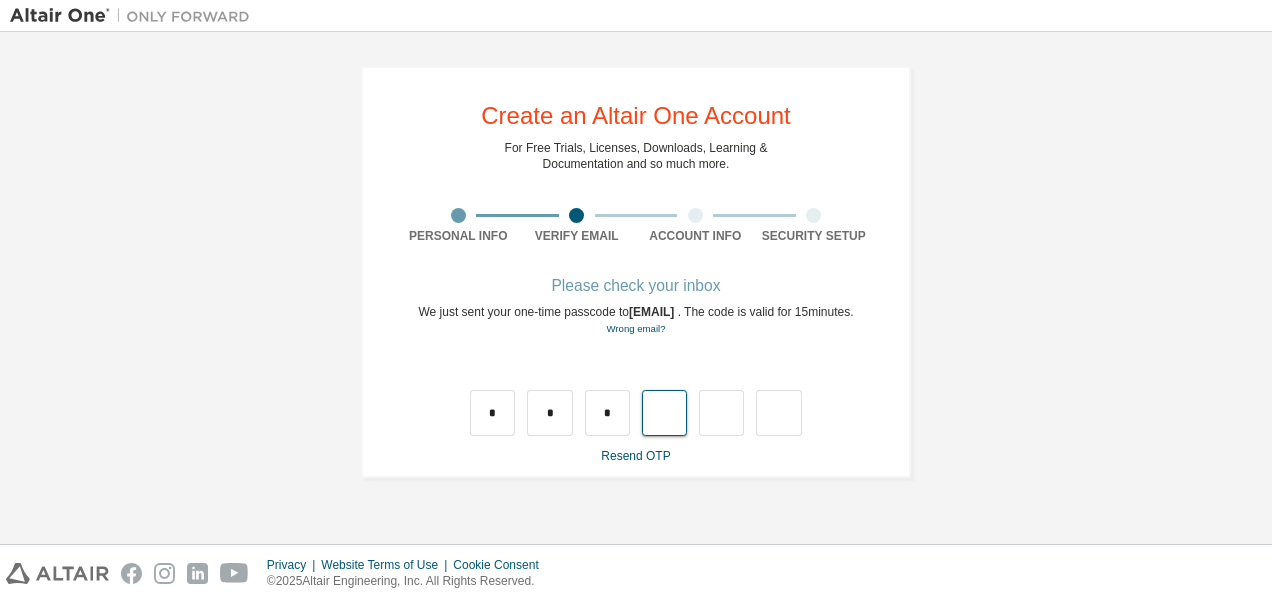 type on "*" 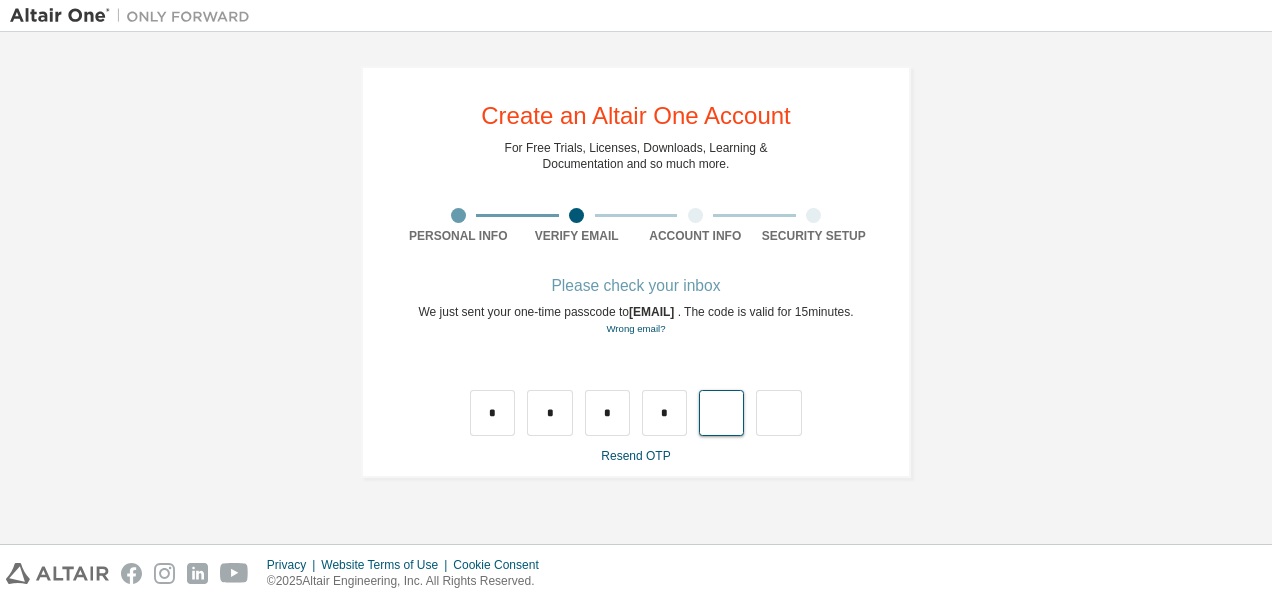 type on "*" 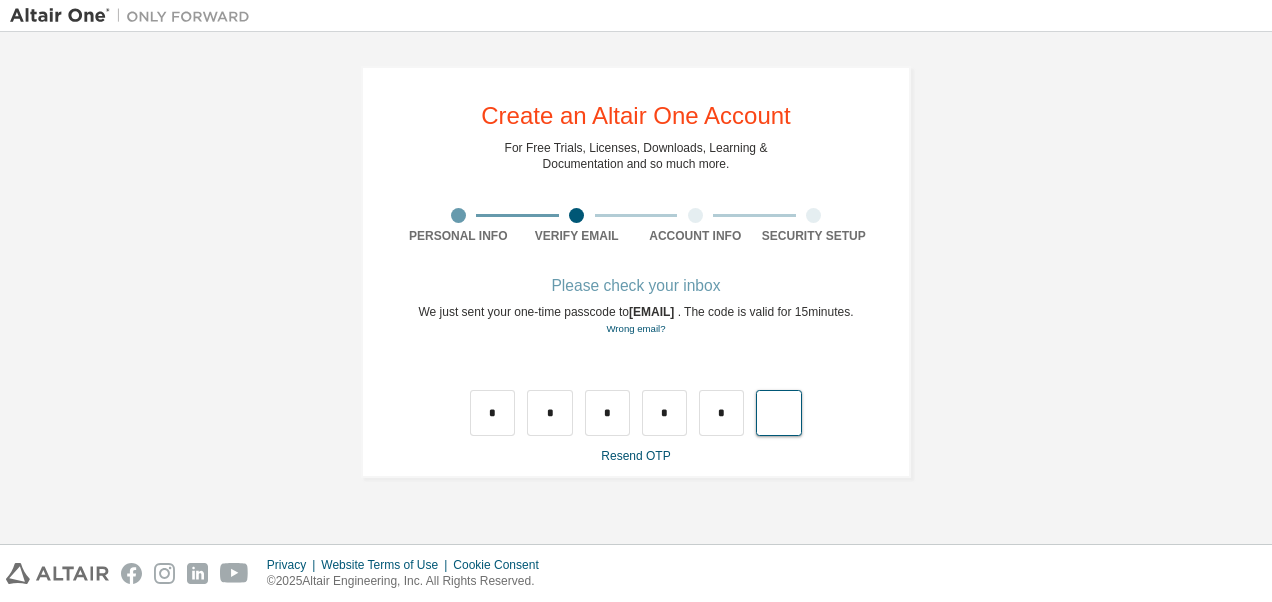 type on "*" 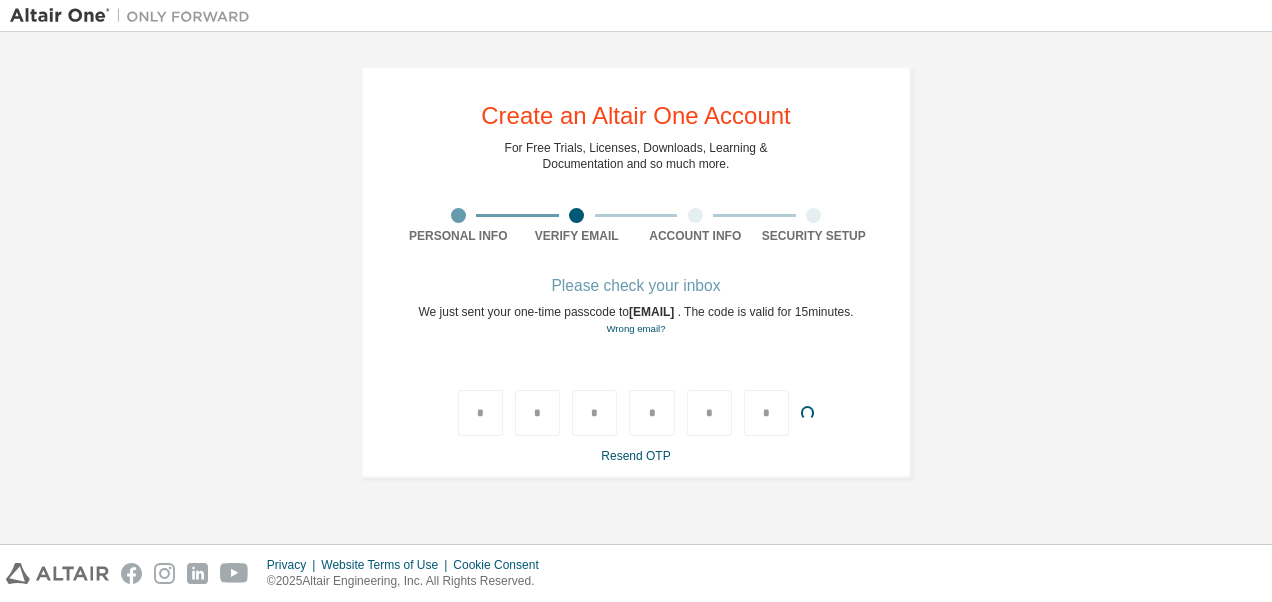 type 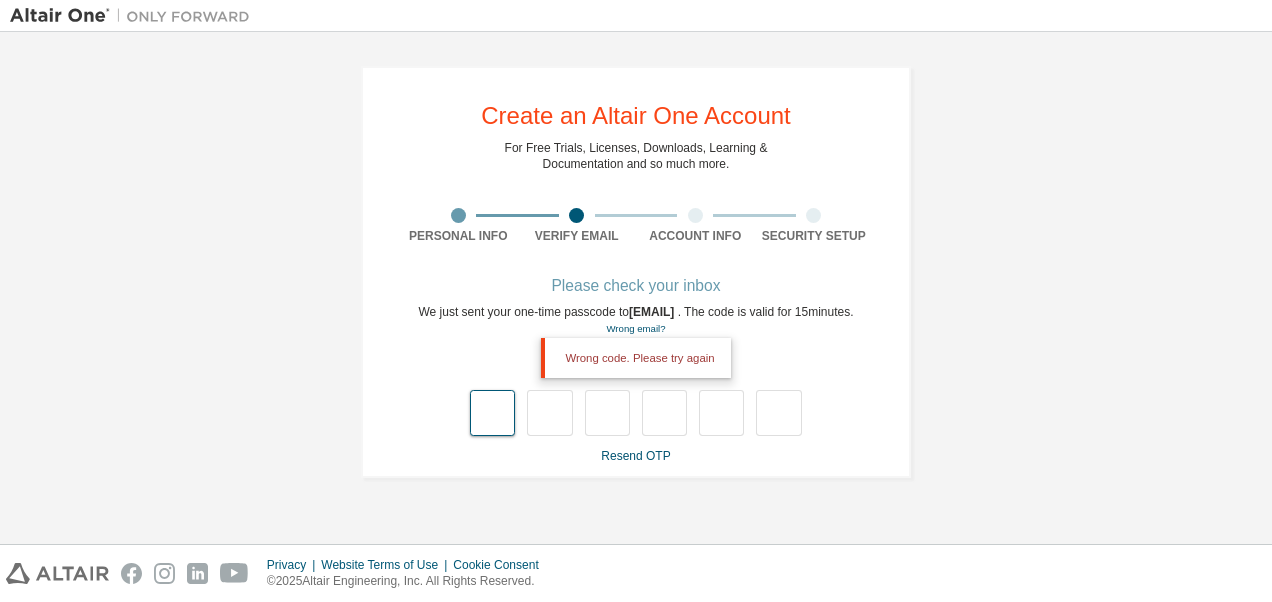 click at bounding box center (492, 413) 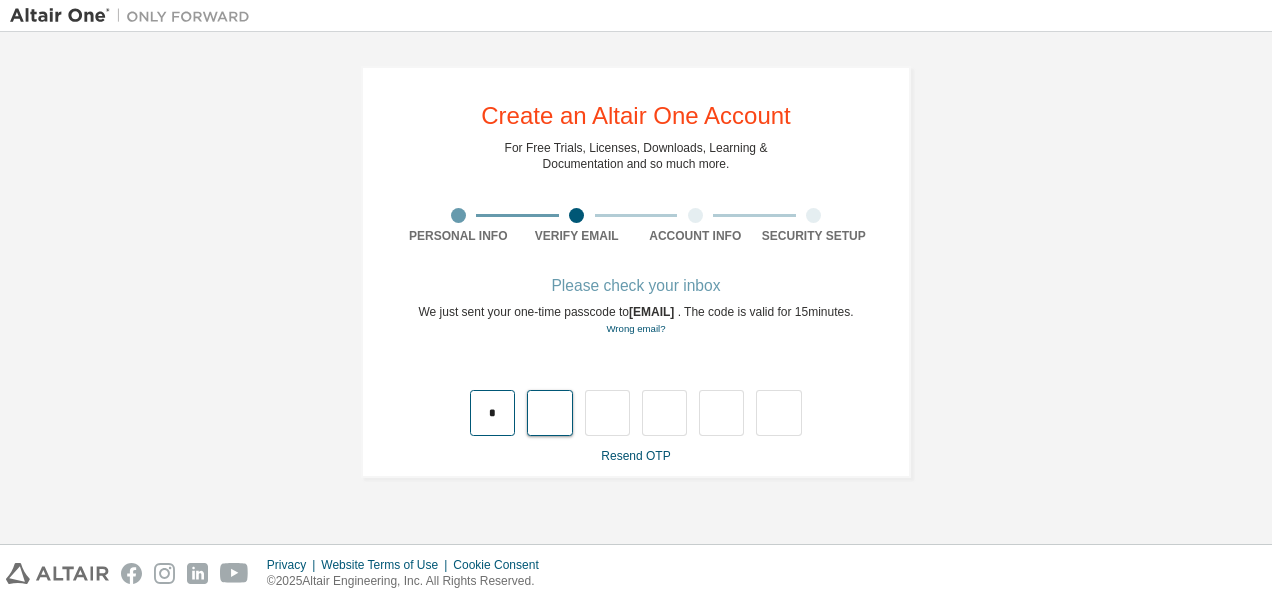 type on "*" 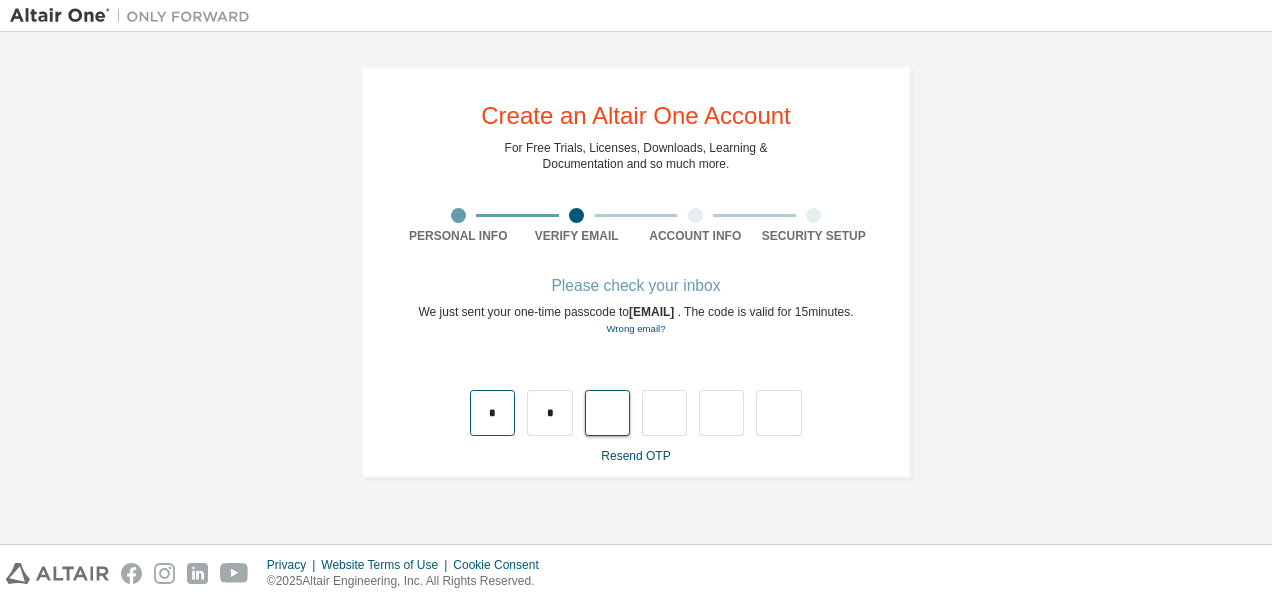 type on "*" 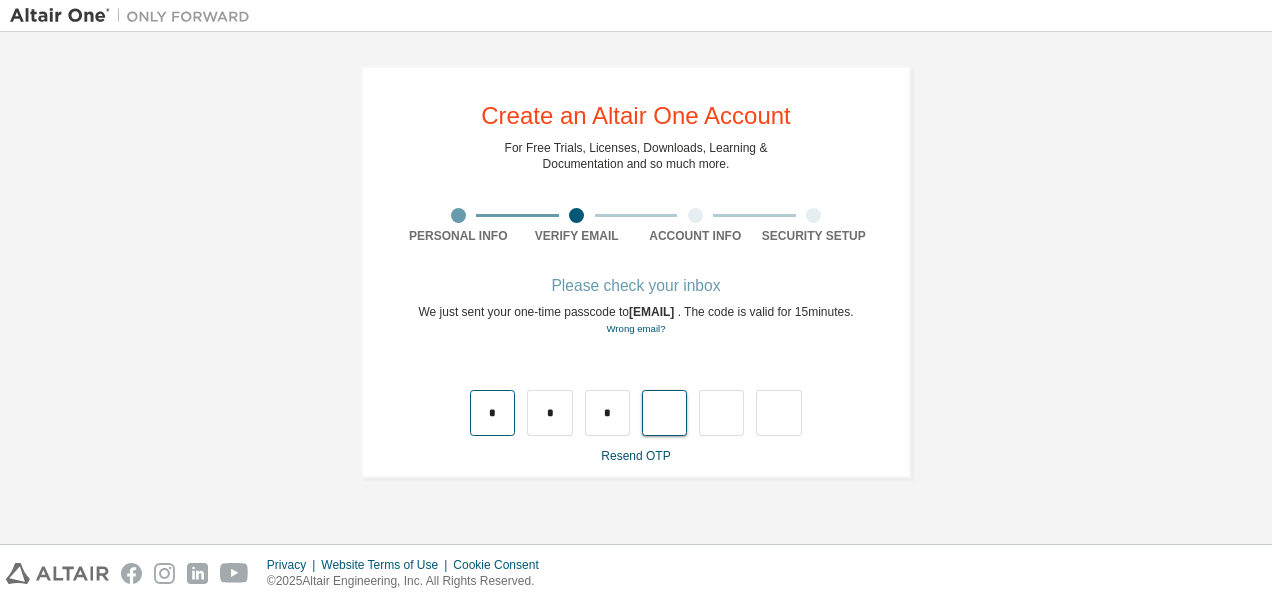 type on "*" 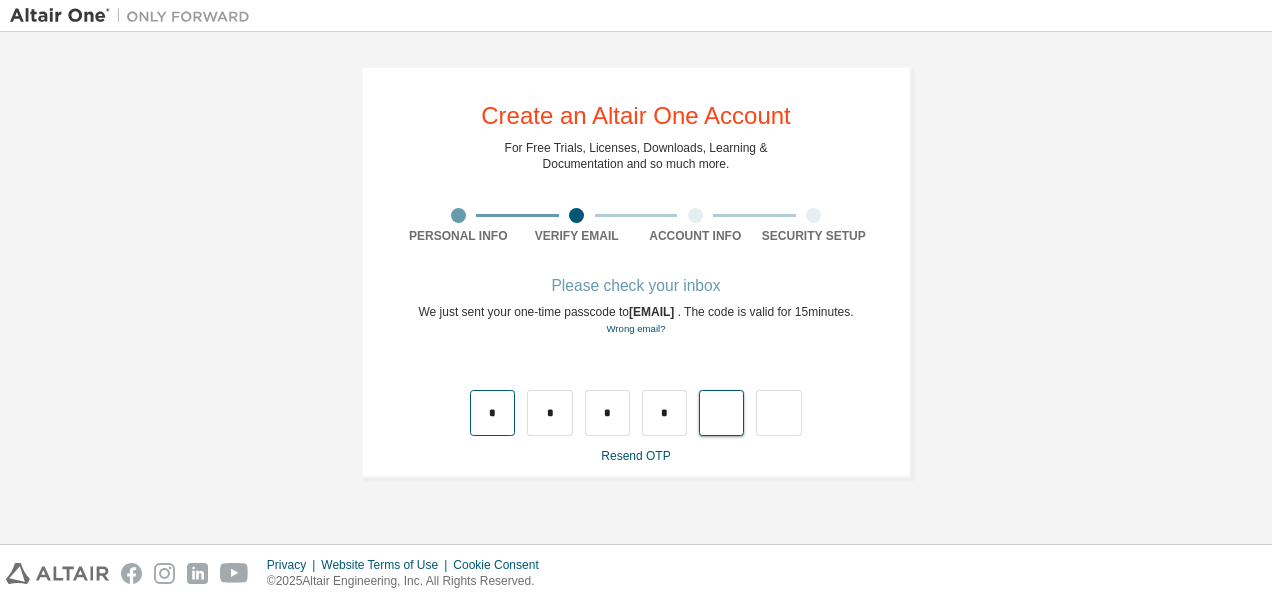 type on "*" 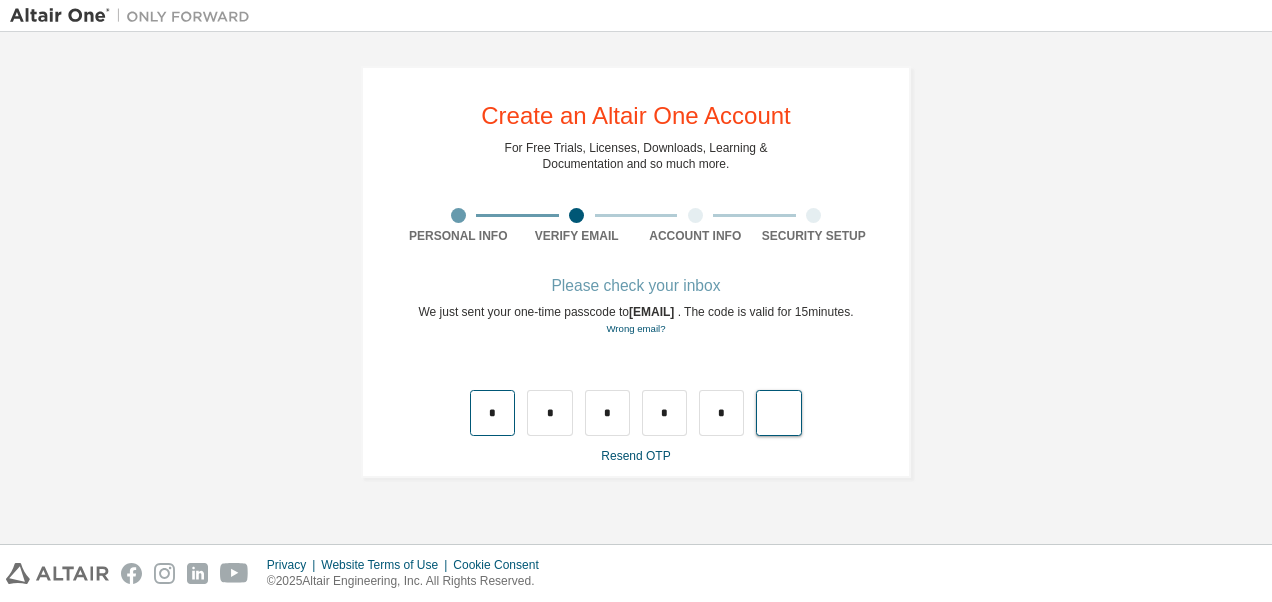 type on "*" 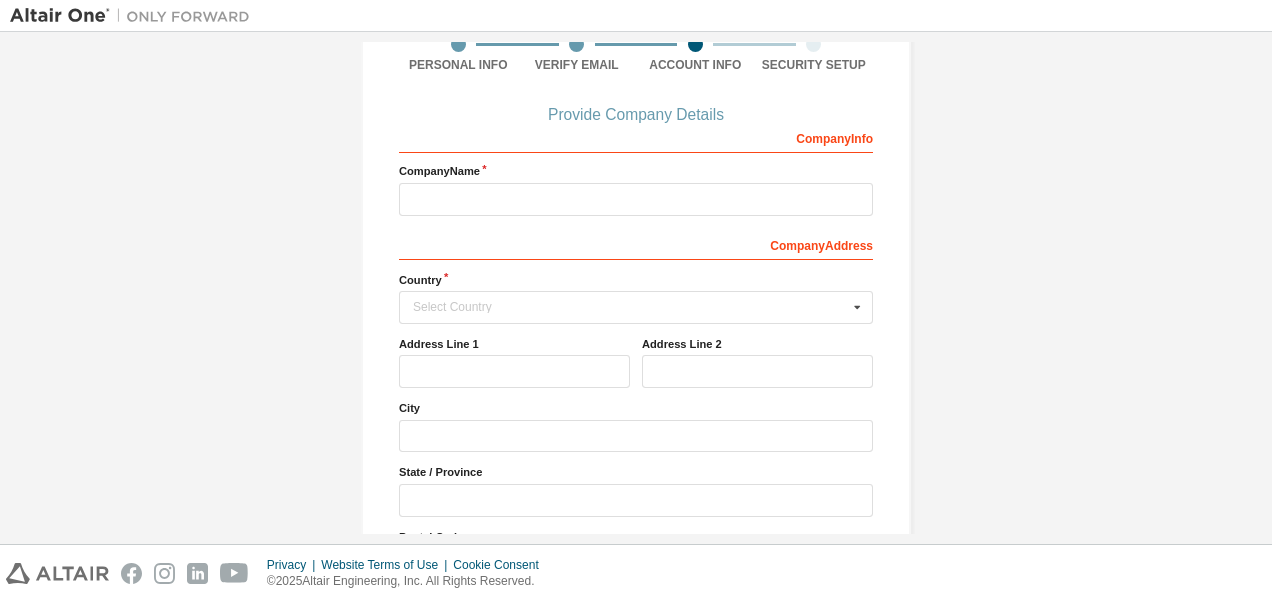 scroll, scrollTop: 168, scrollLeft: 0, axis: vertical 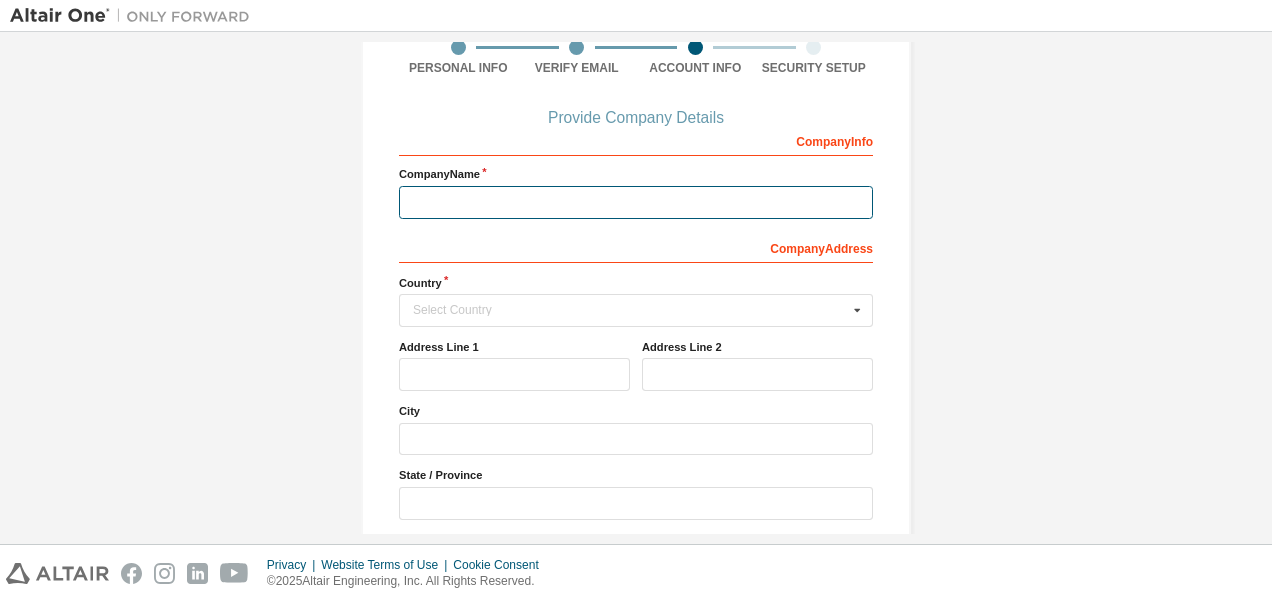 click at bounding box center [636, 202] 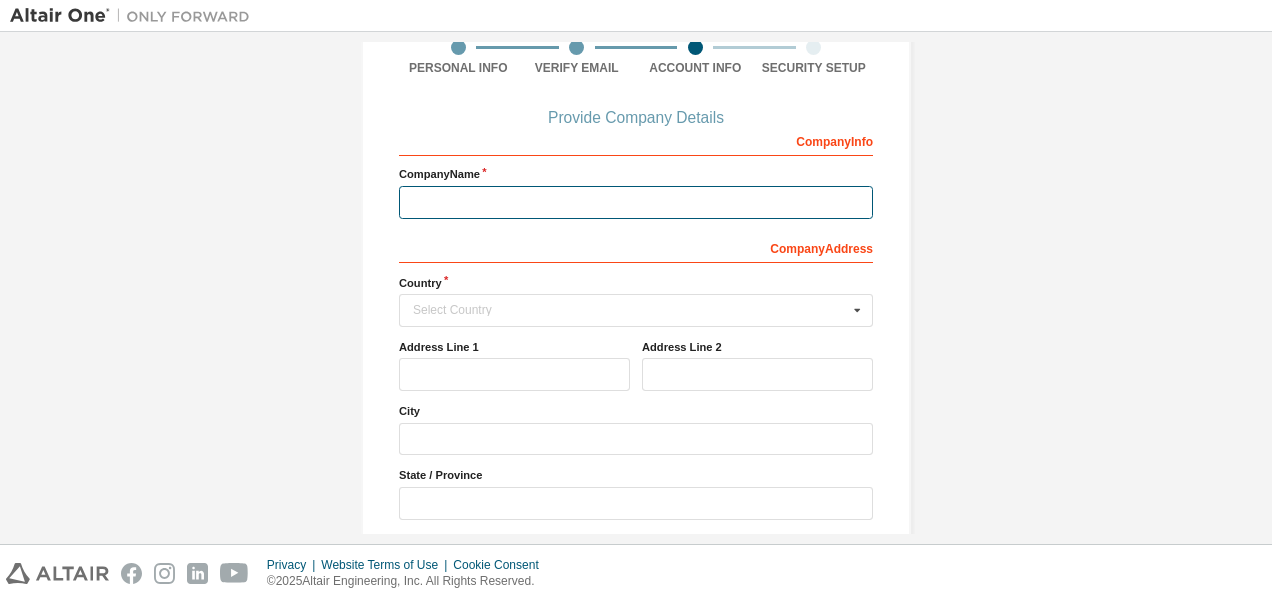 type on "**********" 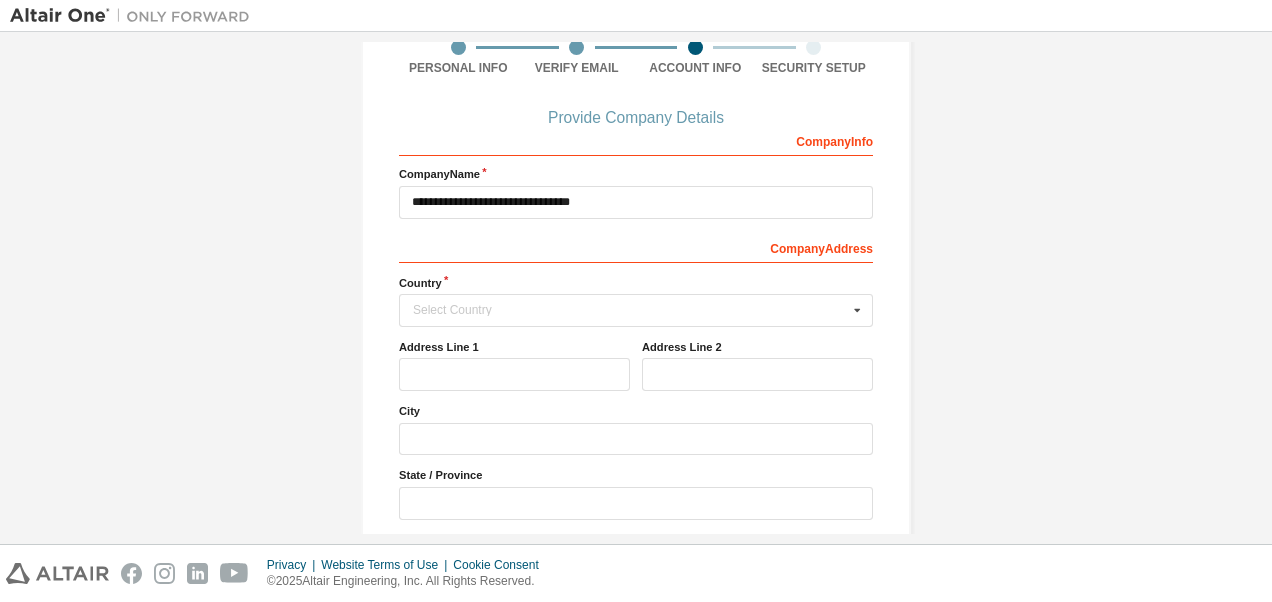 type 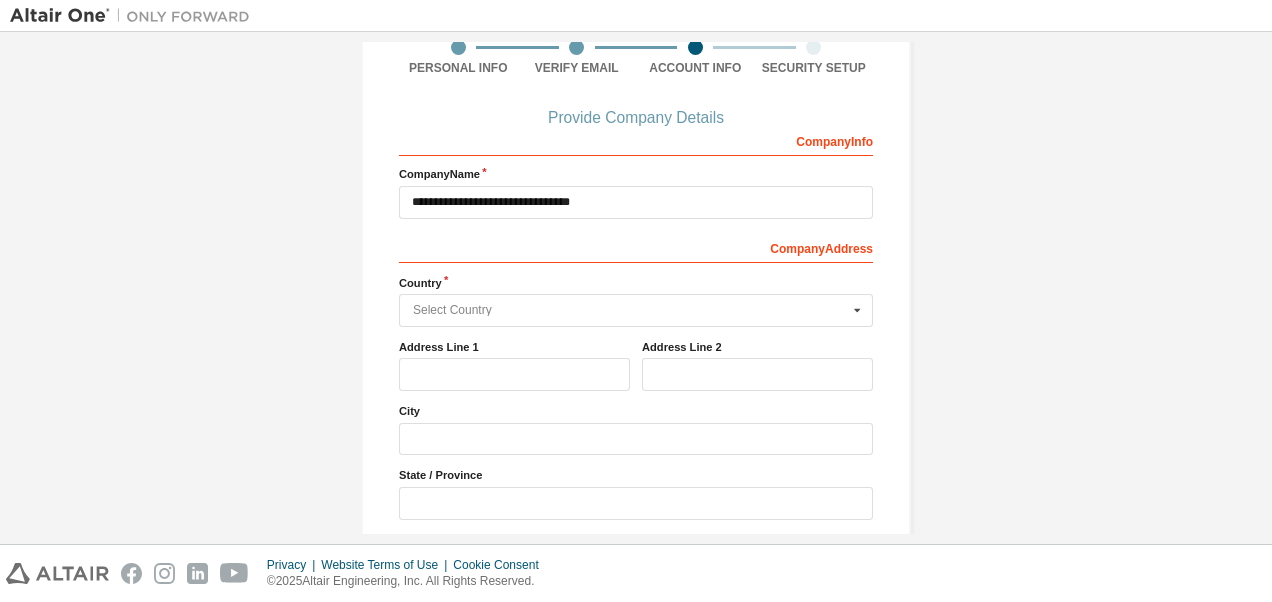 type on "*****" 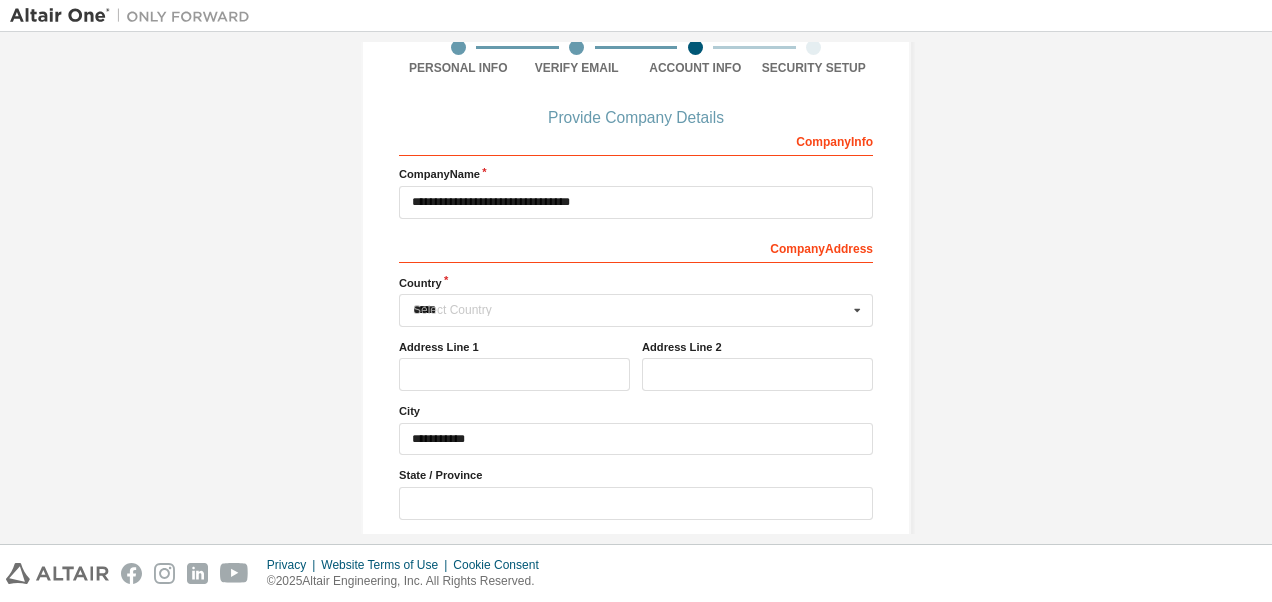 type on "**********" 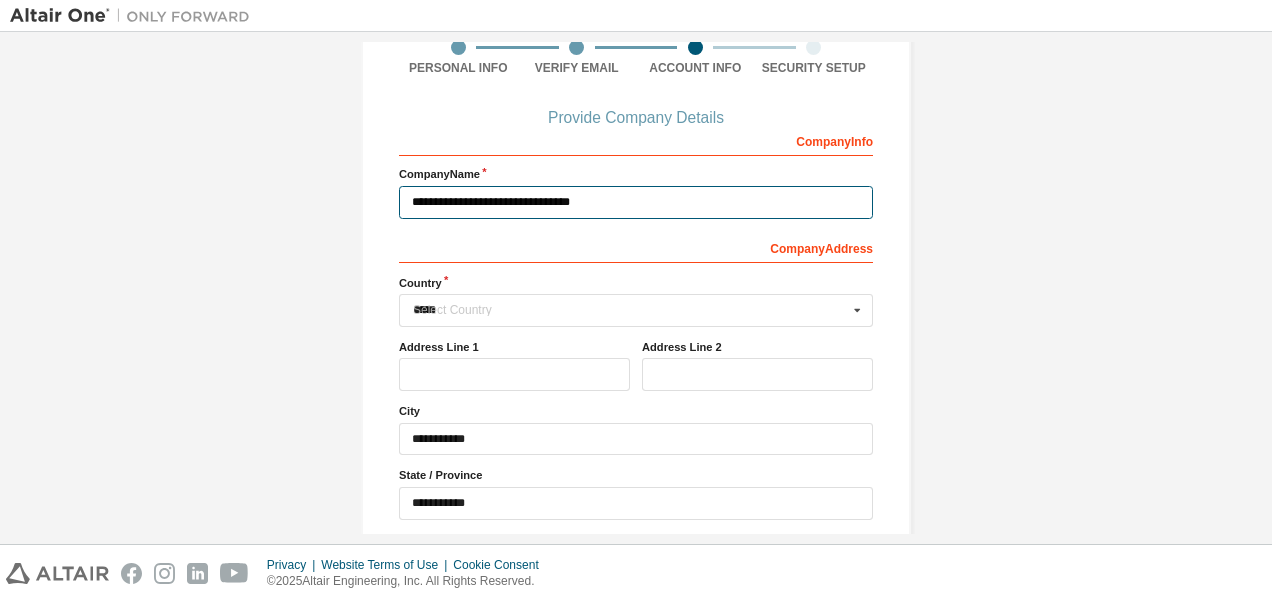 type 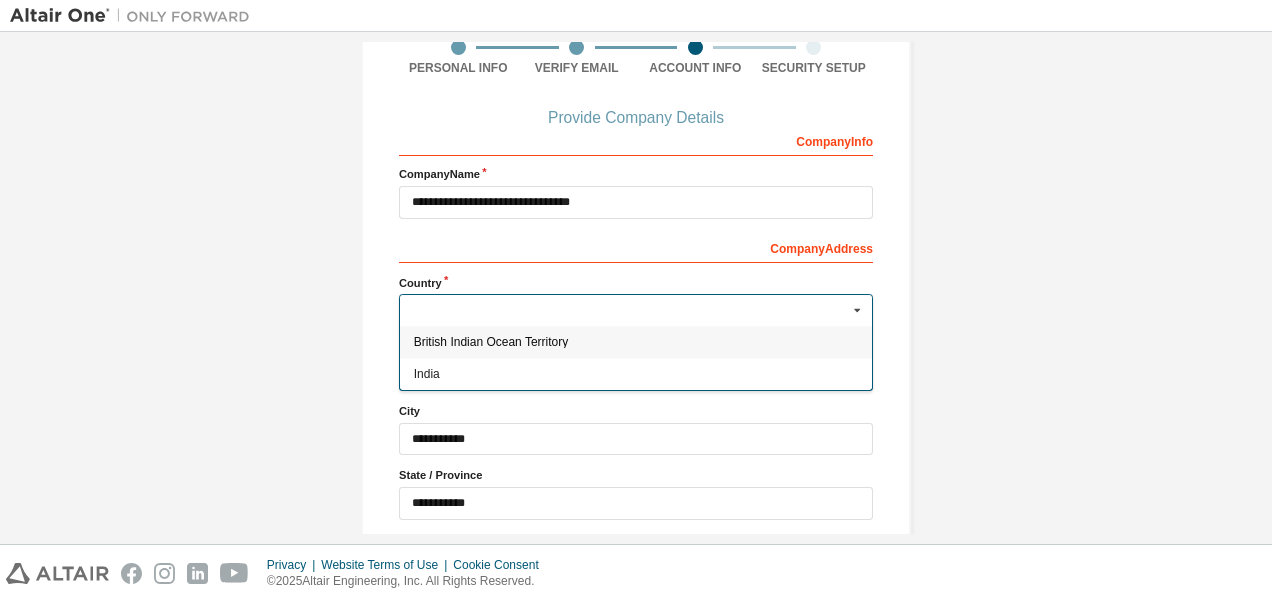 click on "**********" at bounding box center (636, 354) 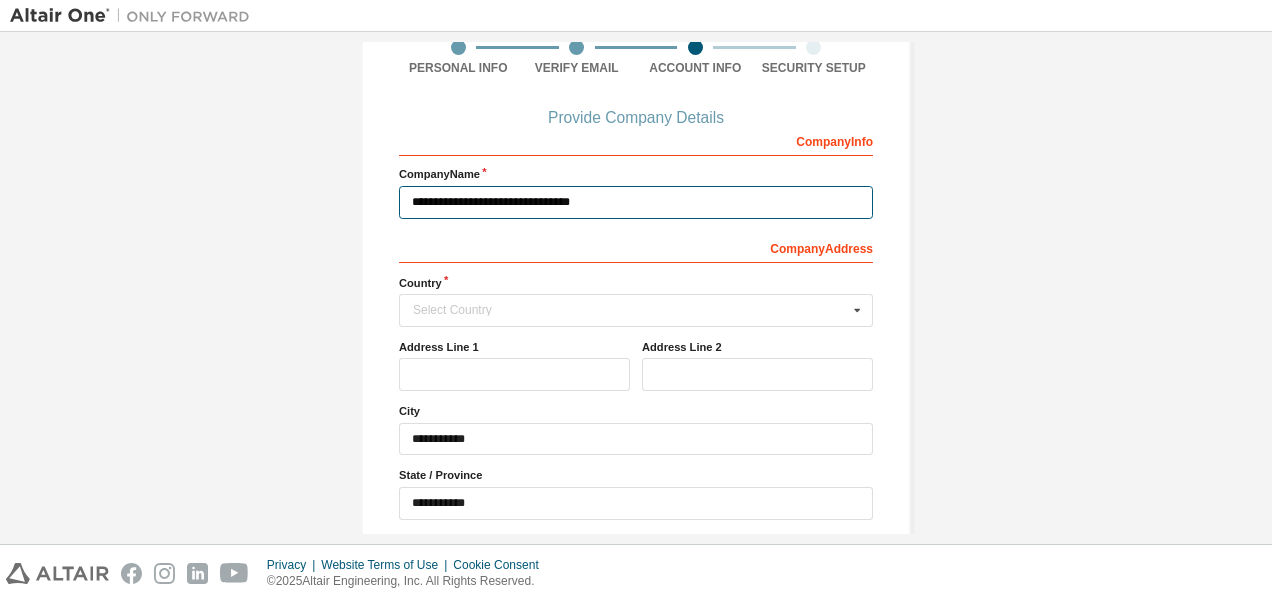 click on "**********" at bounding box center (636, 202) 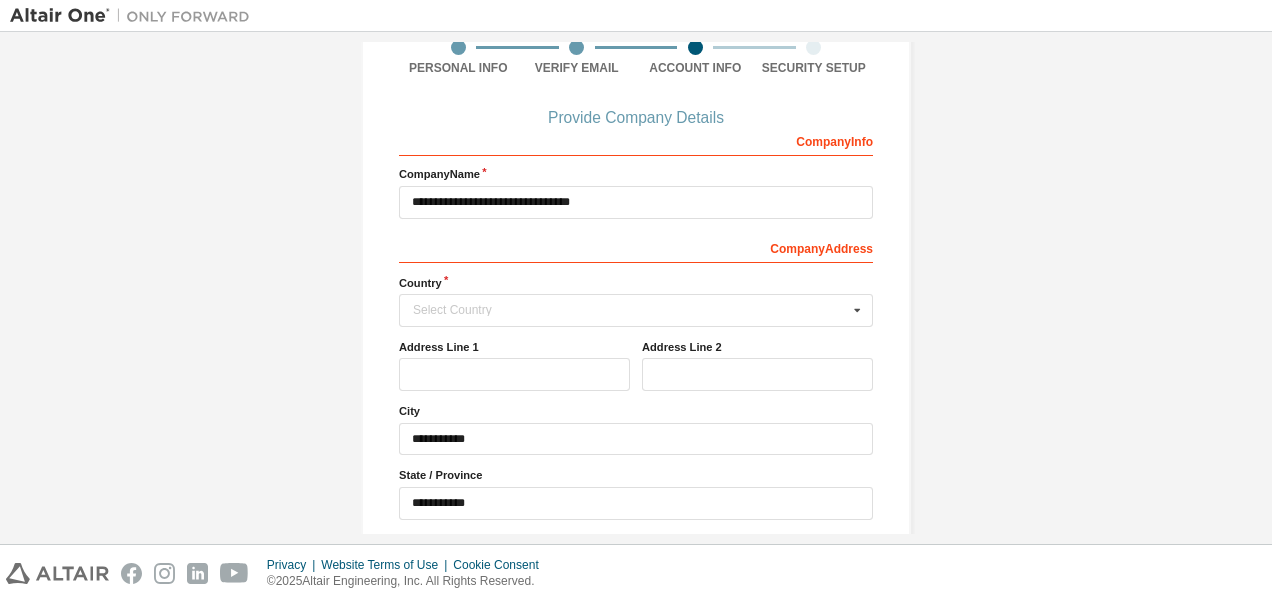 click on "**********" at bounding box center (636, 276) 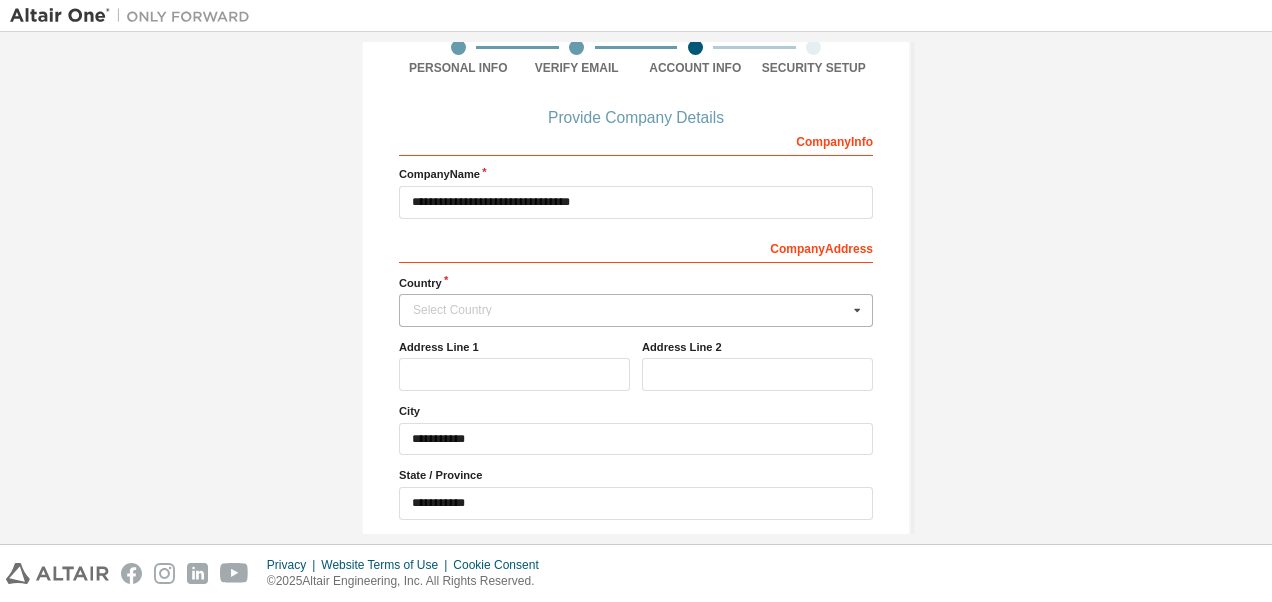 click on "Select Country" at bounding box center (630, 310) 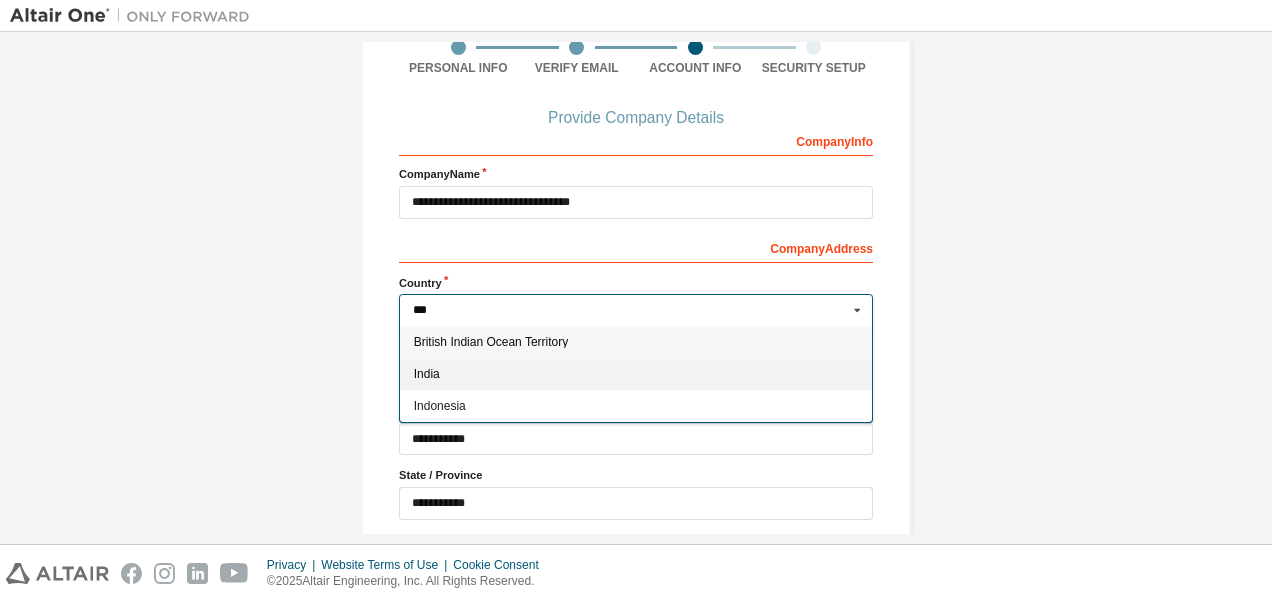 type on "***" 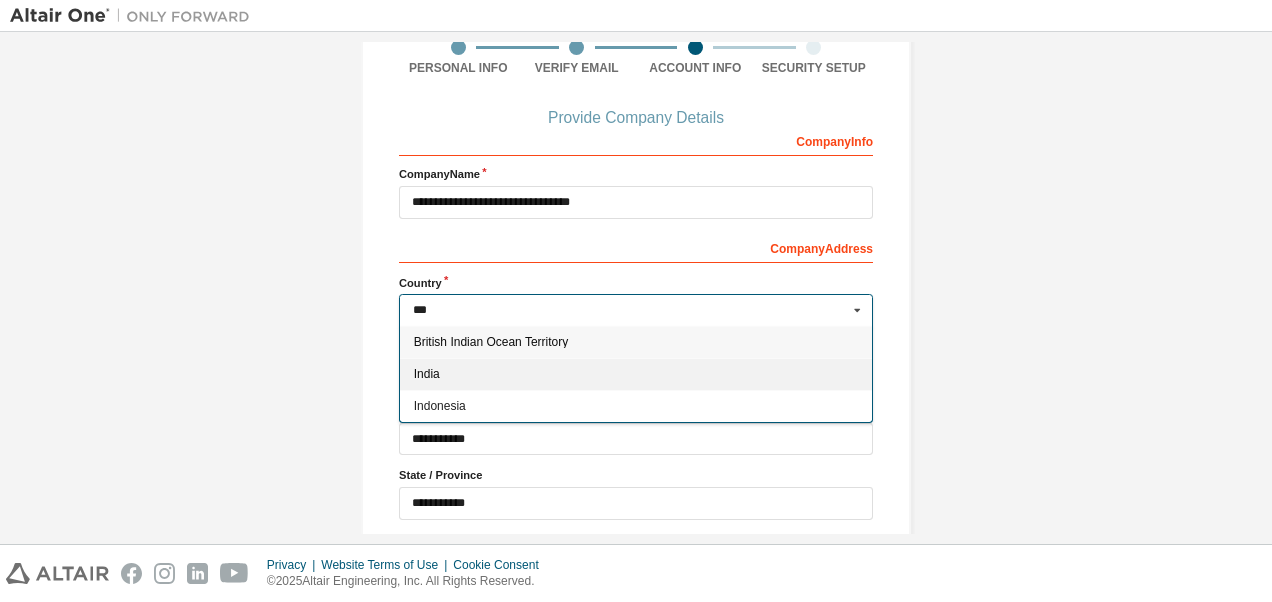 click on "India" at bounding box center (636, 374) 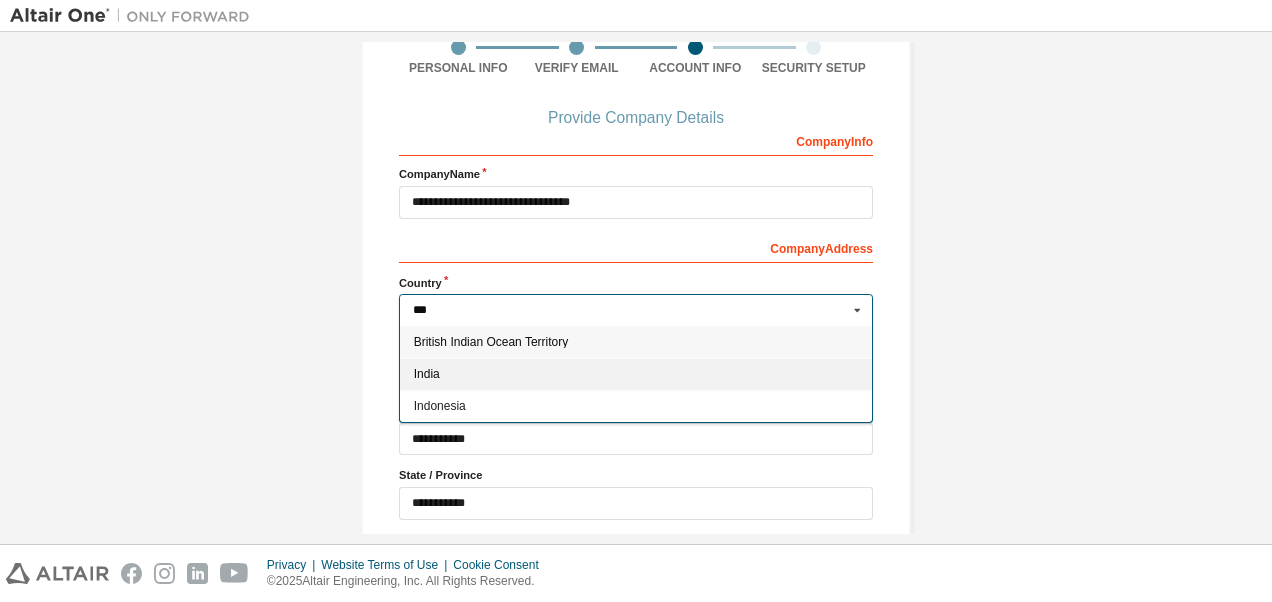 type on "***" 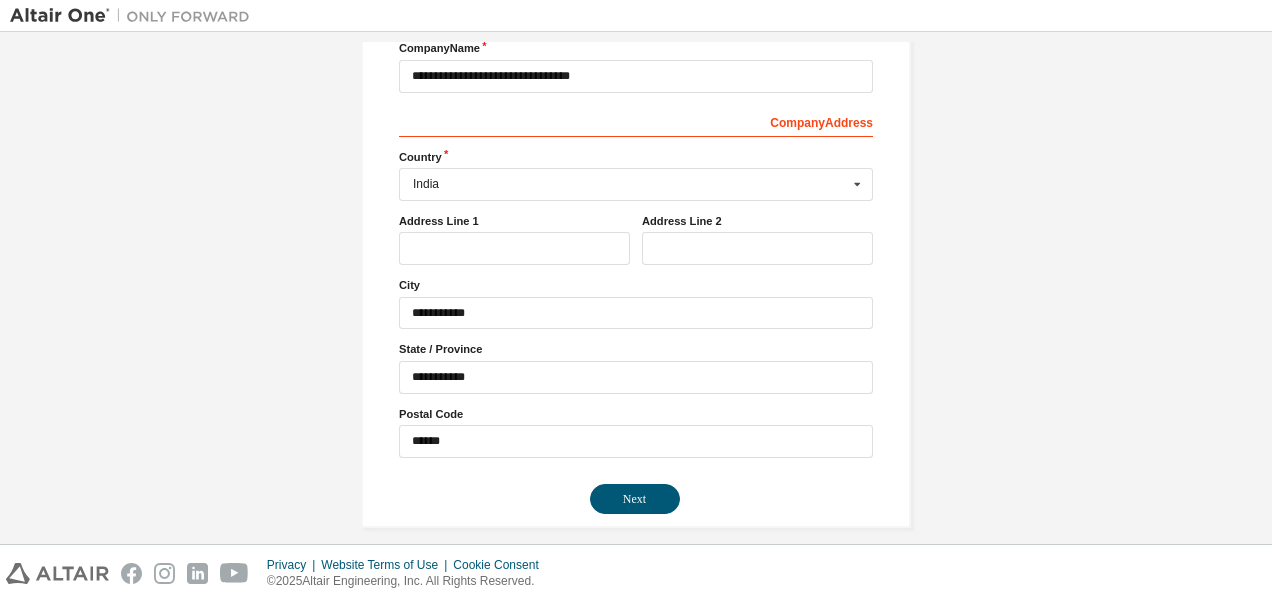 scroll, scrollTop: 303, scrollLeft: 0, axis: vertical 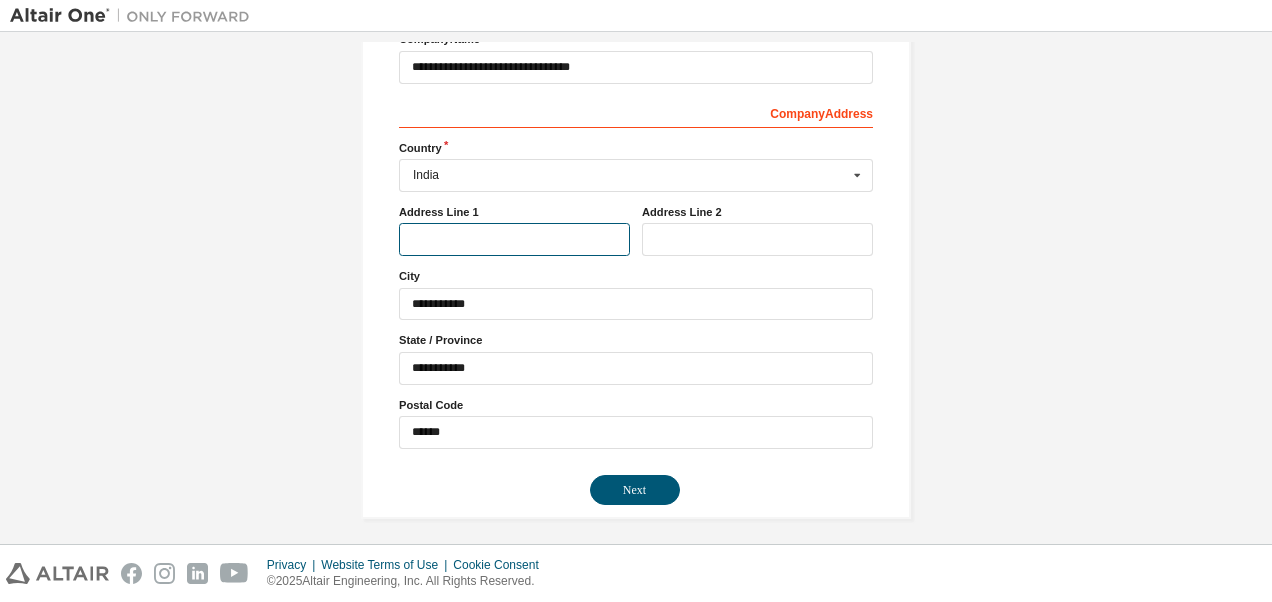 click at bounding box center [514, 239] 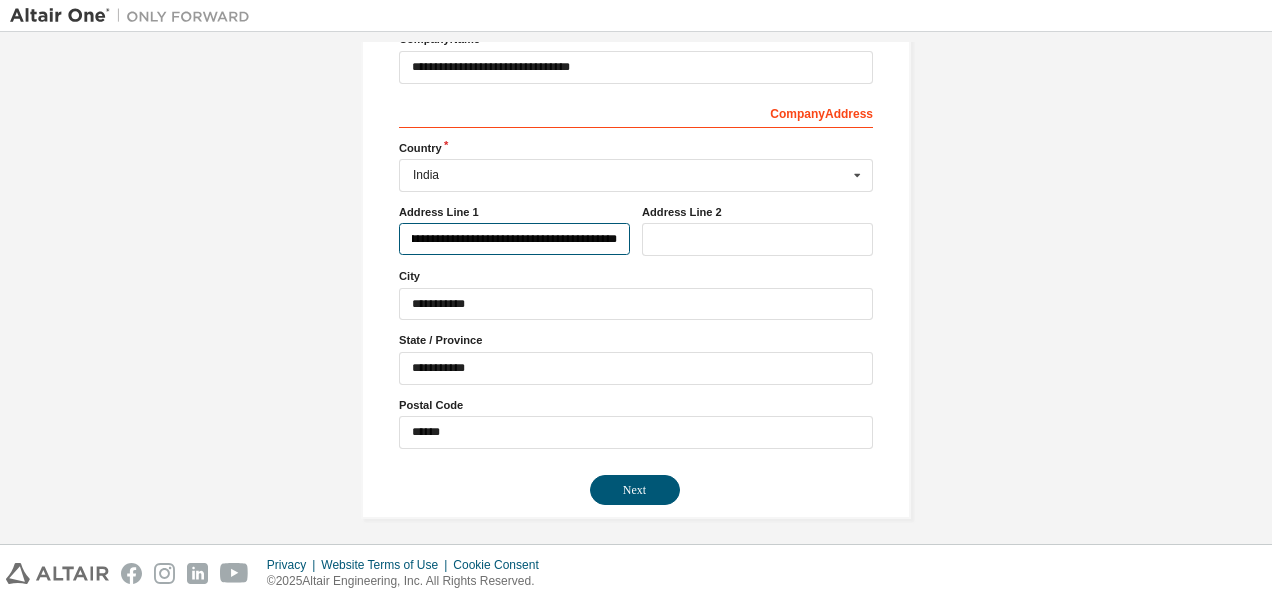 scroll, scrollTop: 0, scrollLeft: 56, axis: horizontal 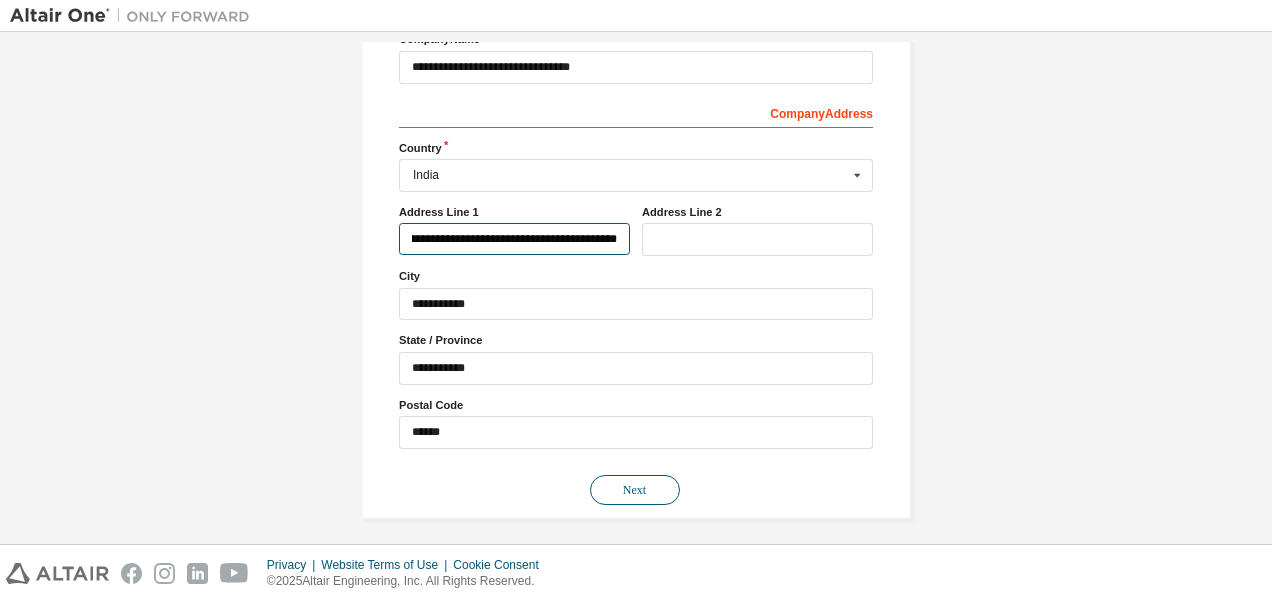 type on "**********" 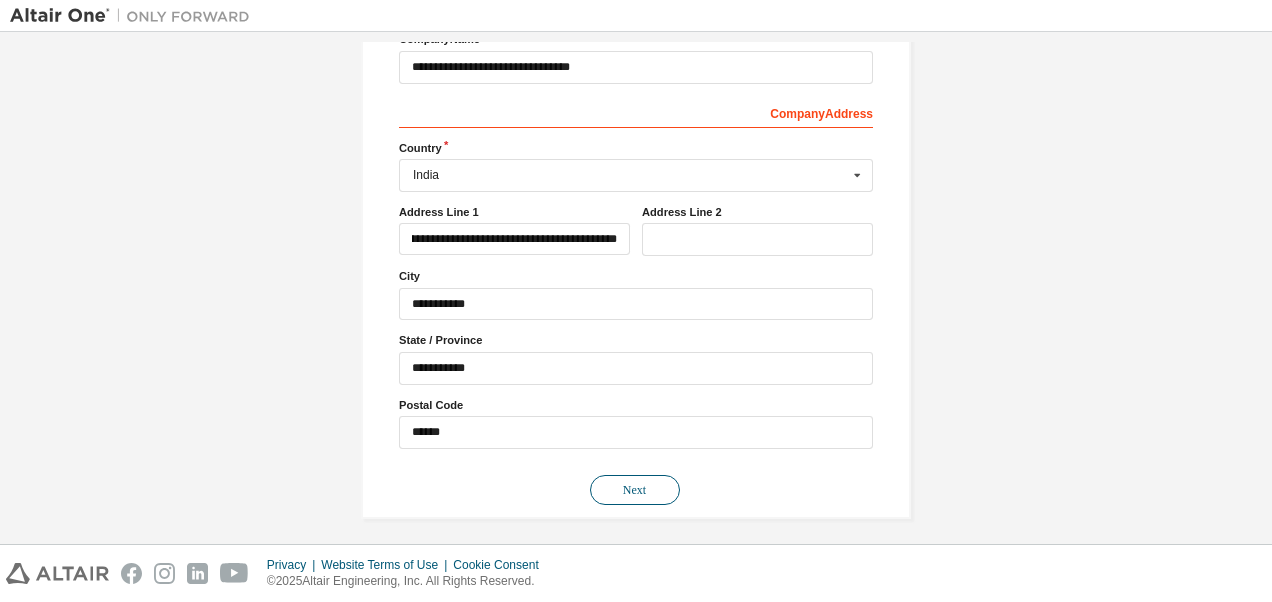 scroll, scrollTop: 0, scrollLeft: 0, axis: both 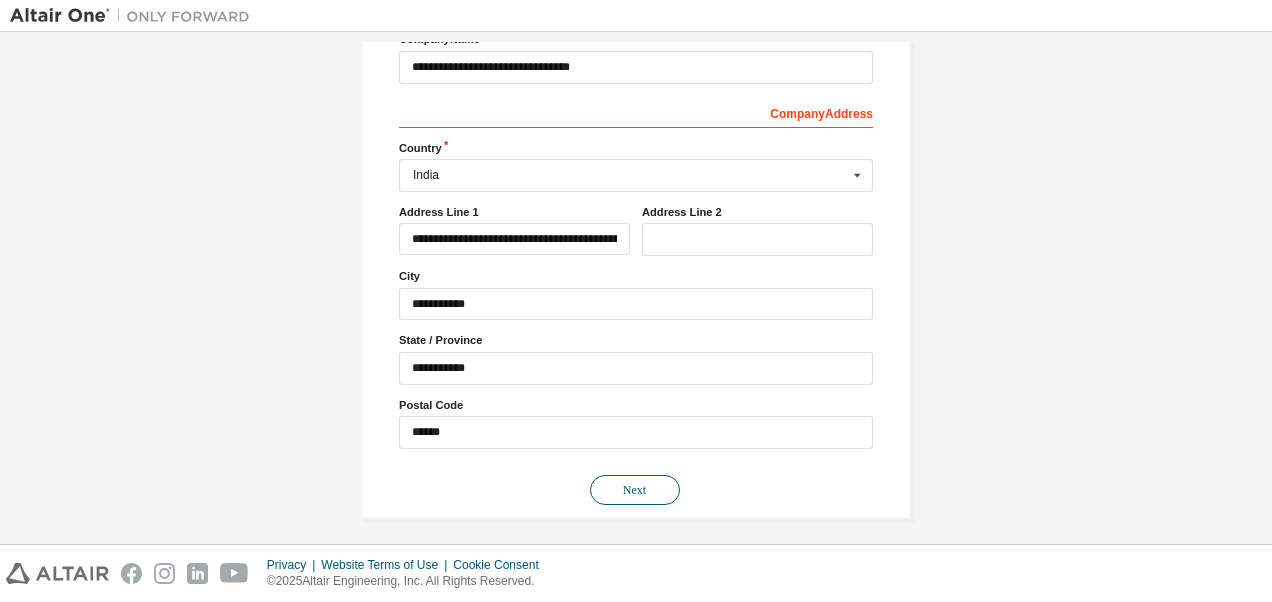 click on "Next" at bounding box center [635, 490] 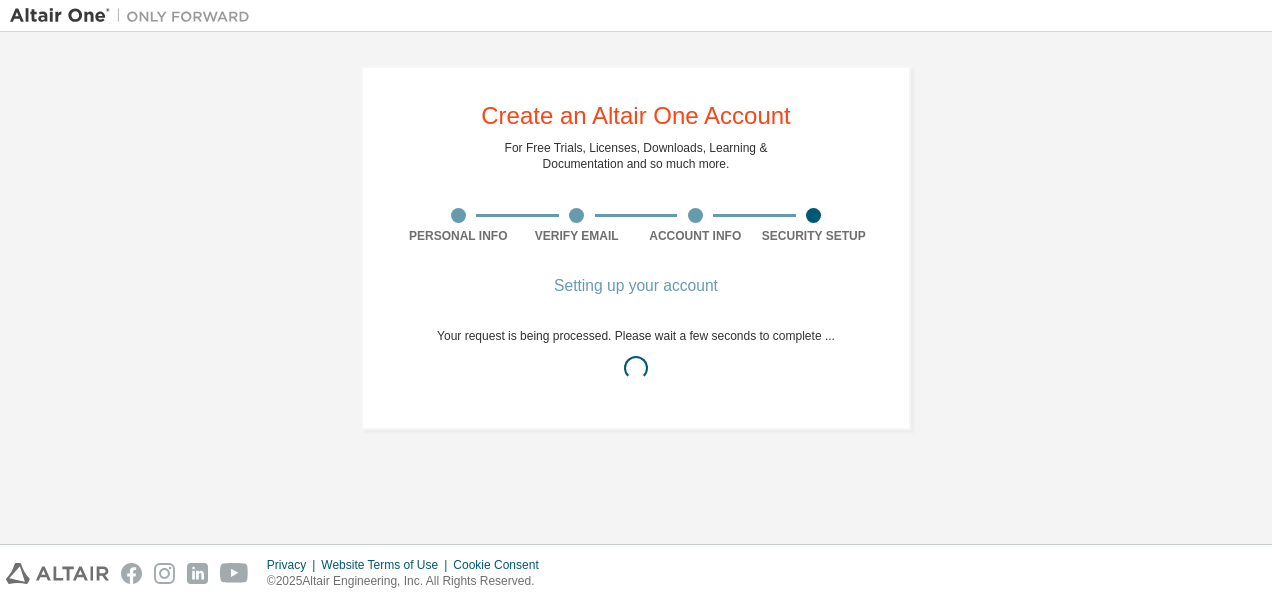 scroll, scrollTop: 0, scrollLeft: 0, axis: both 